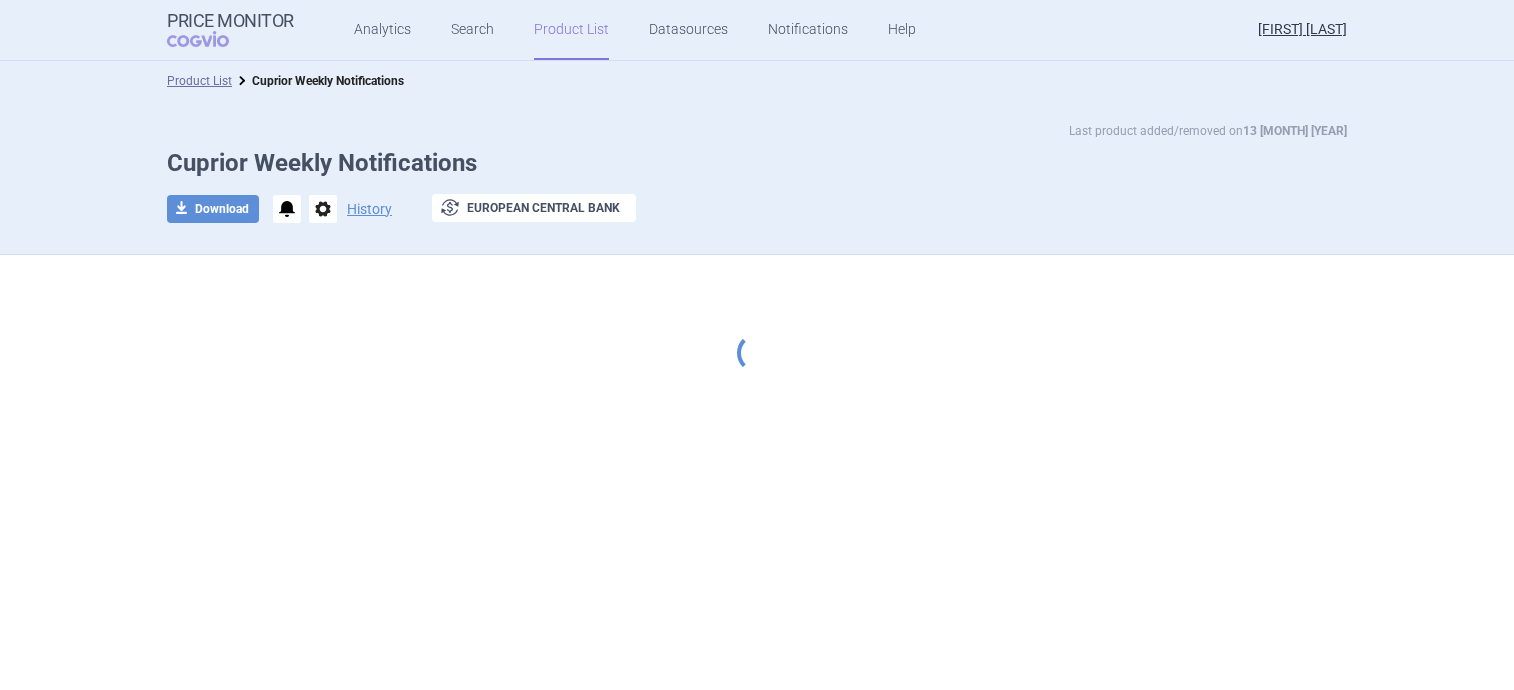 scroll, scrollTop: 0, scrollLeft: 0, axis: both 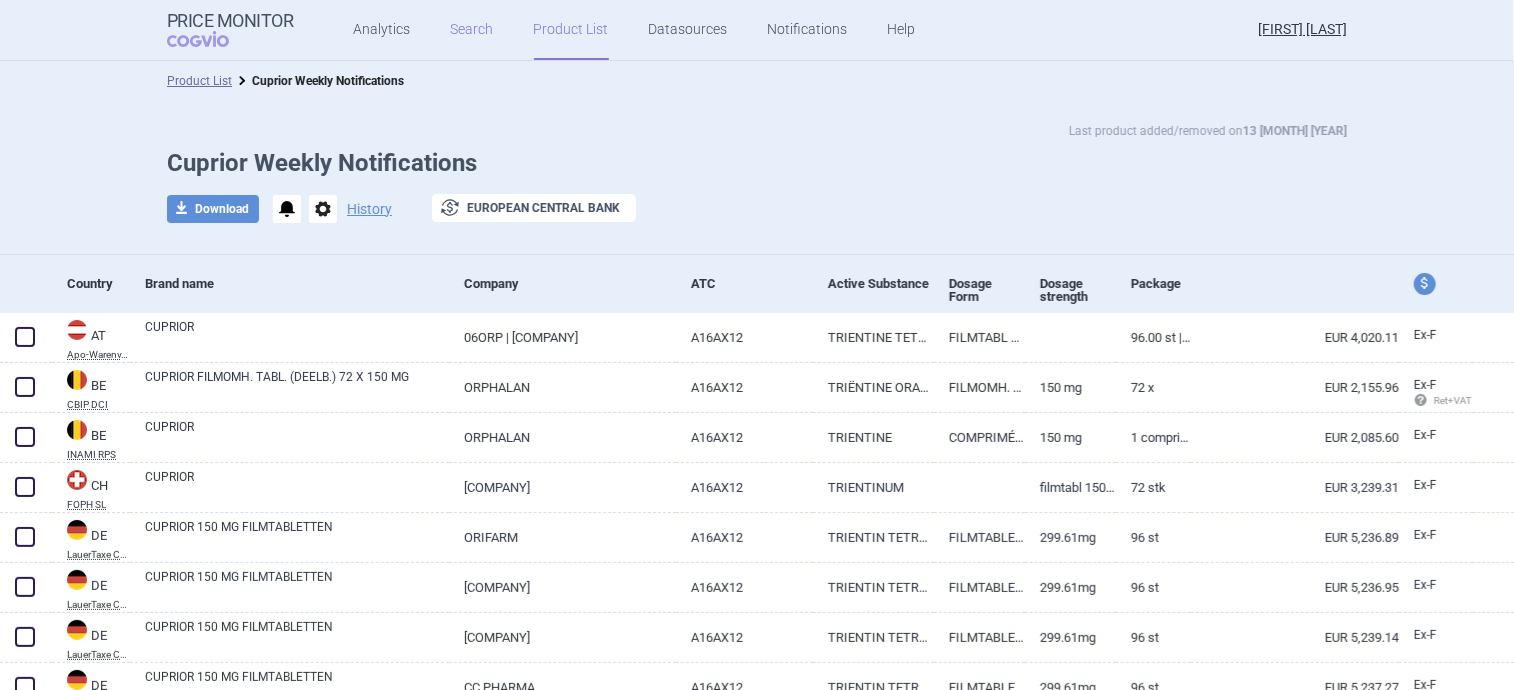 click on "Search" at bounding box center (472, 30) 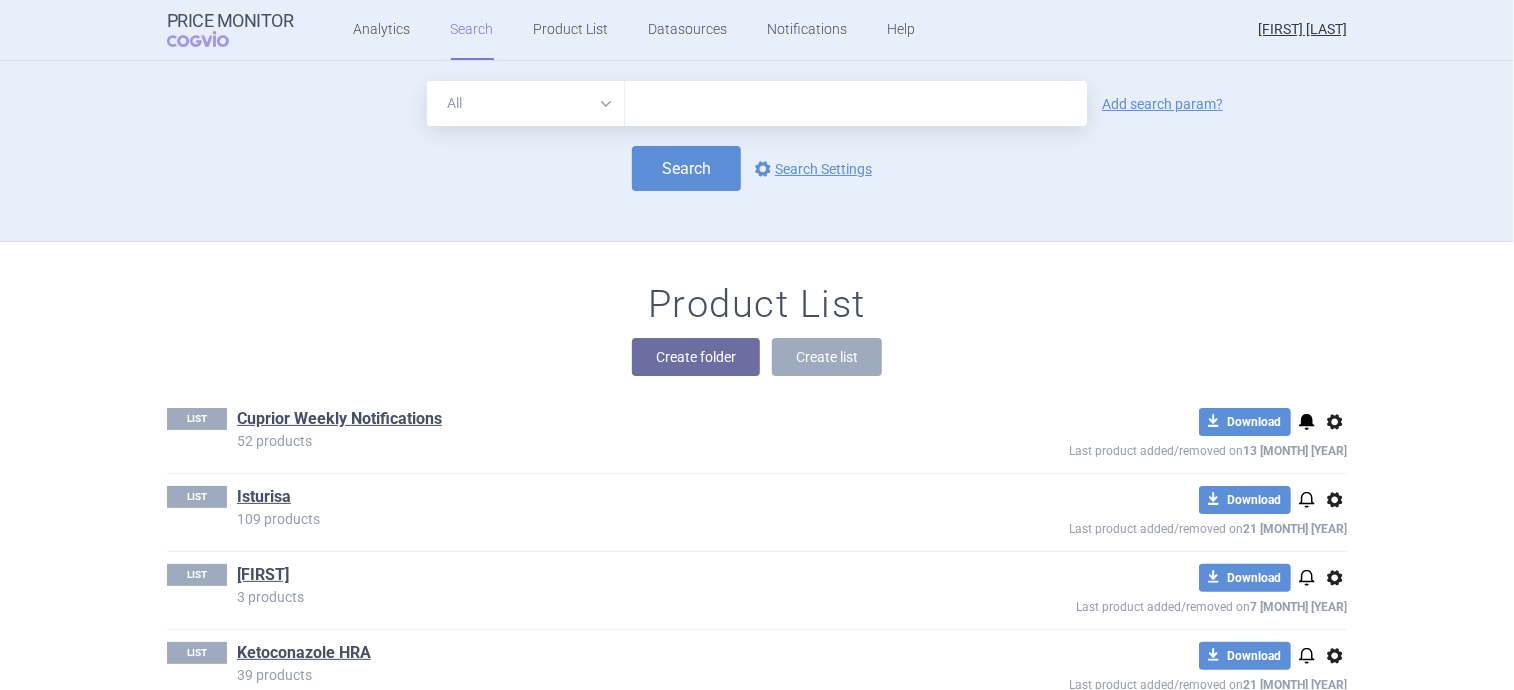 click at bounding box center [856, 103] 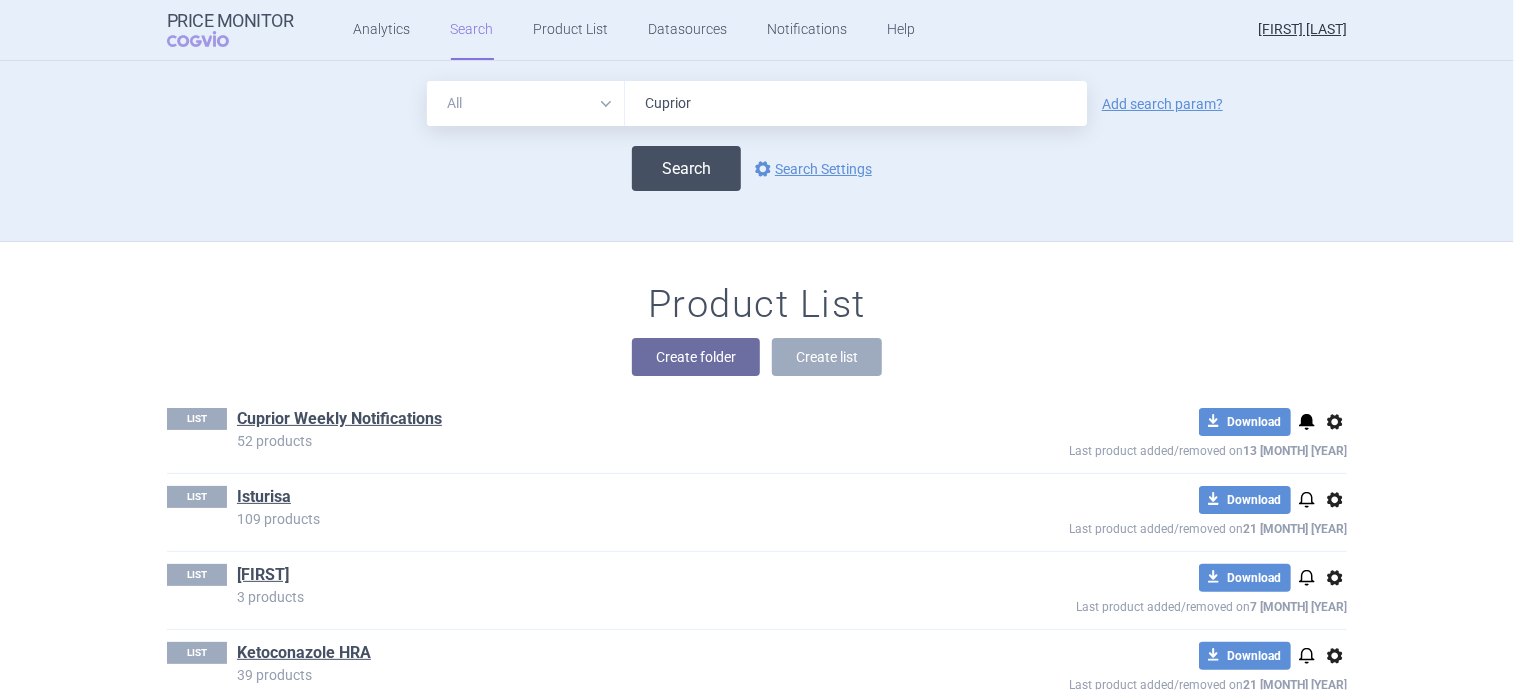 click on "Search" at bounding box center (686, 168) 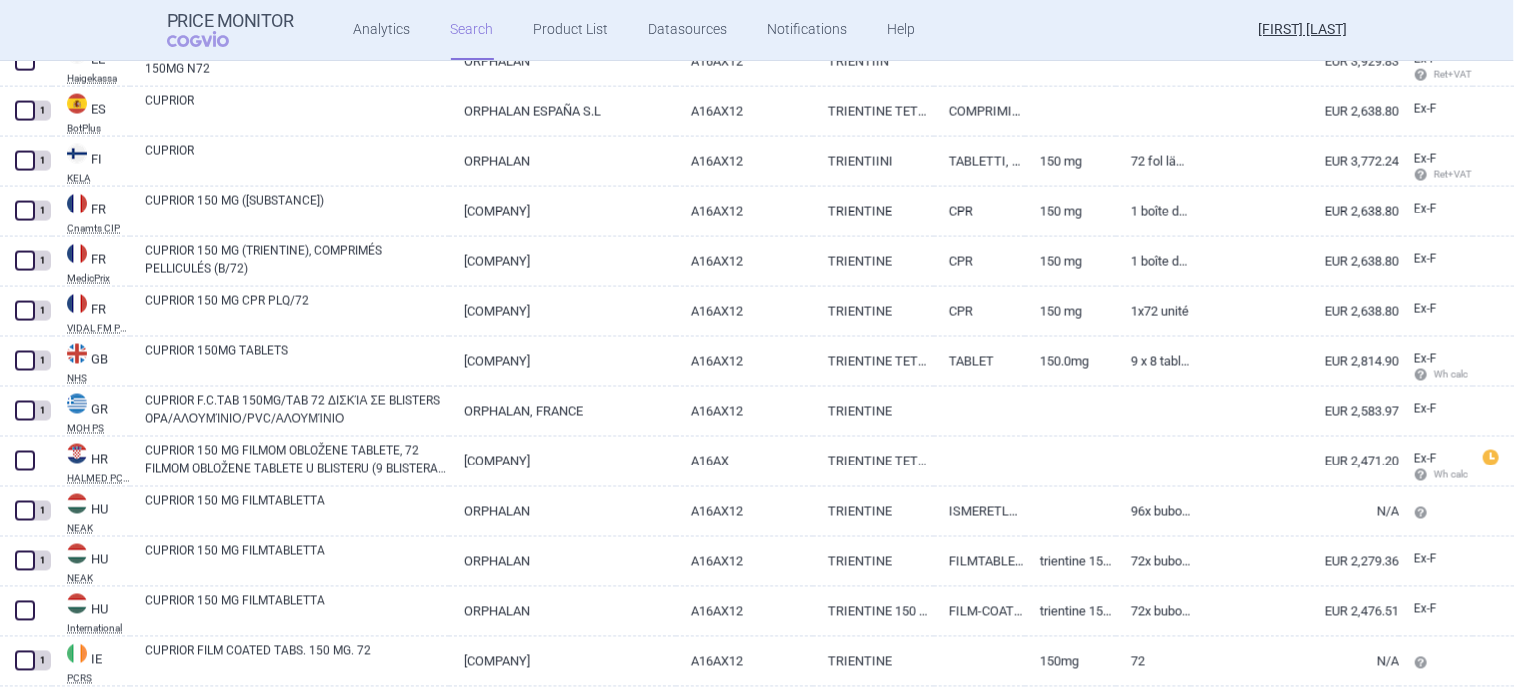scroll, scrollTop: 1631, scrollLeft: 0, axis: vertical 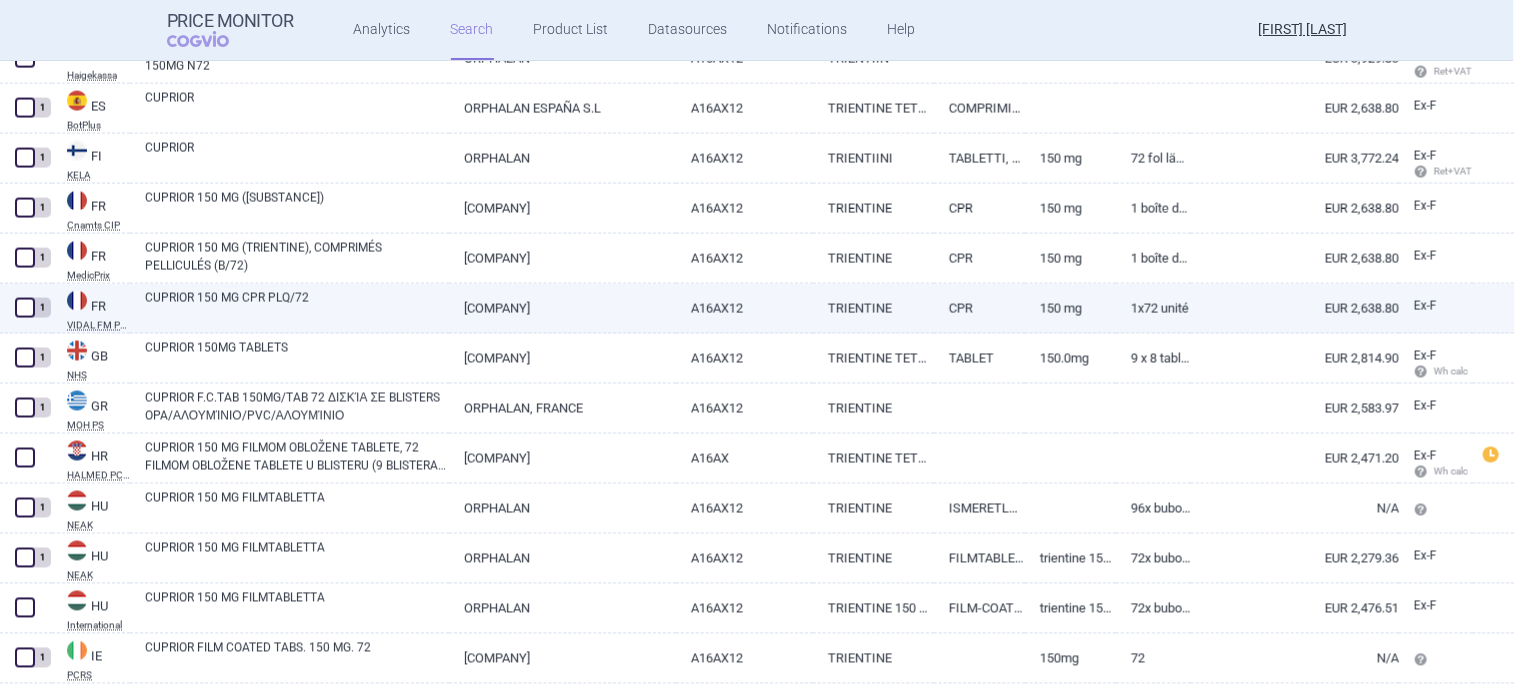 click on "CUPRIOR 150 MG CPR PLQ/72" at bounding box center (297, 307) 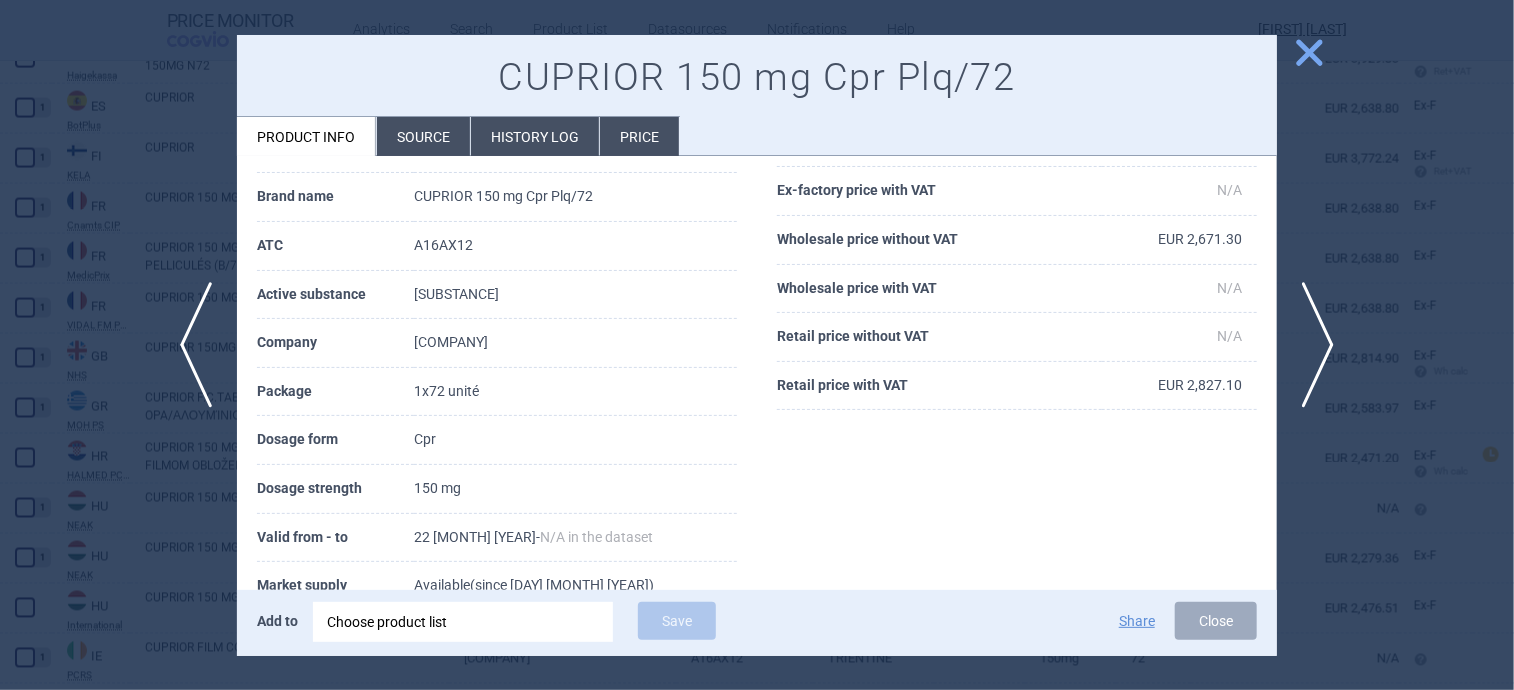 scroll, scrollTop: 0, scrollLeft: 0, axis: both 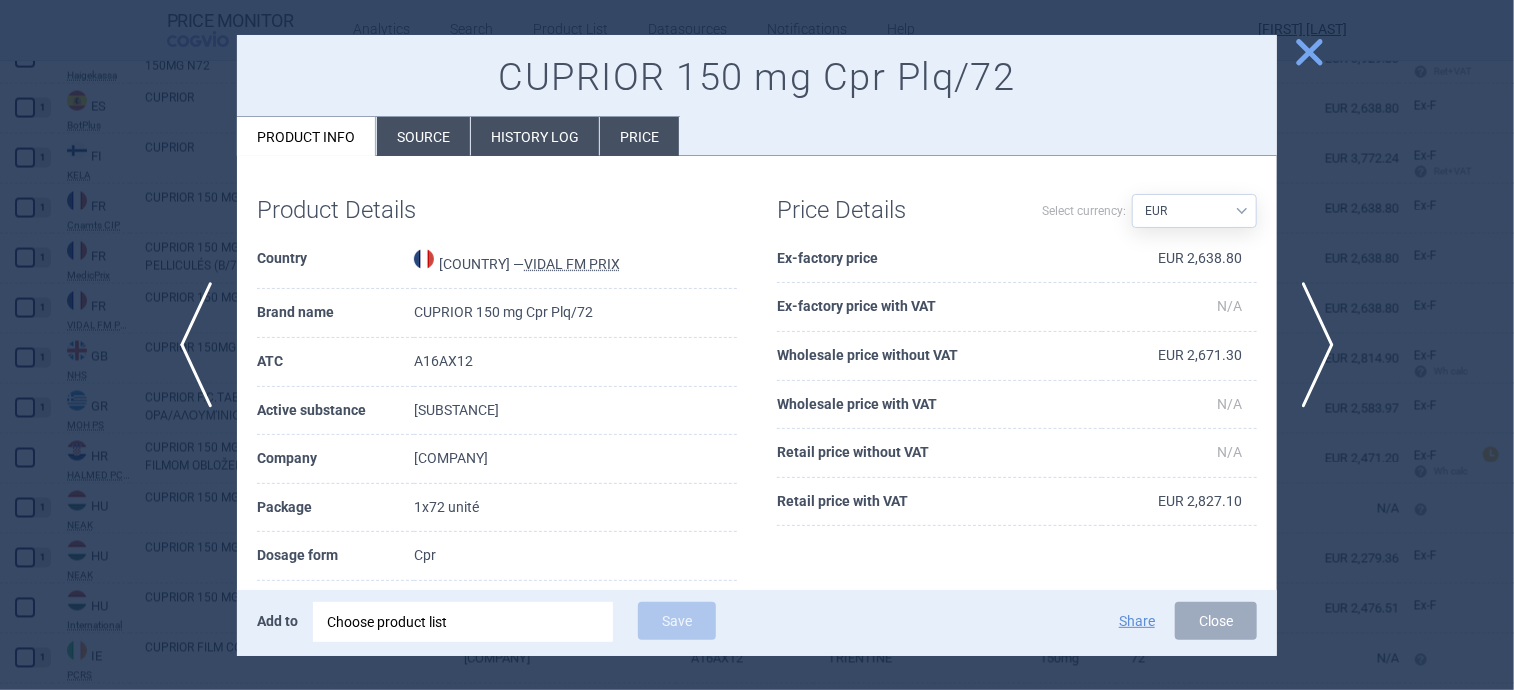 click on "close" at bounding box center (1309, 52) 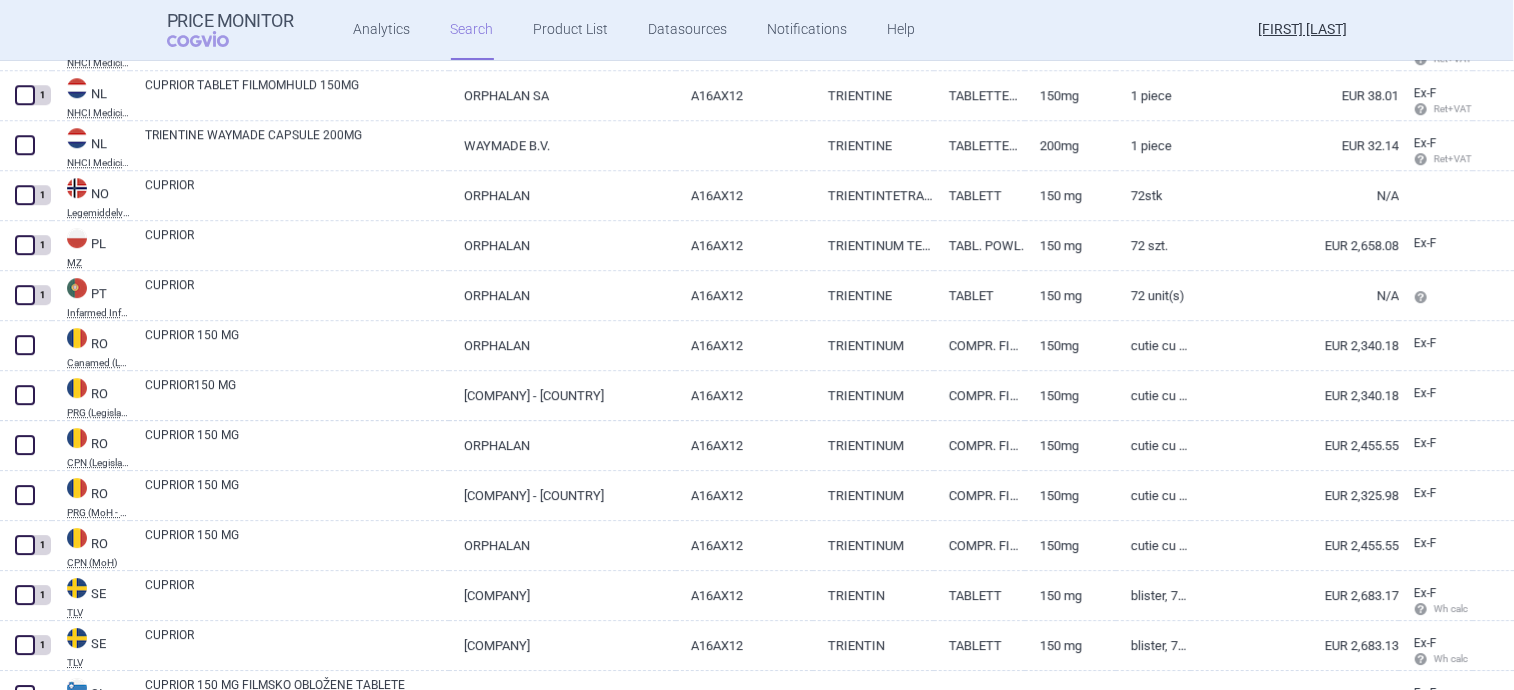 scroll, scrollTop: 2944, scrollLeft: 0, axis: vertical 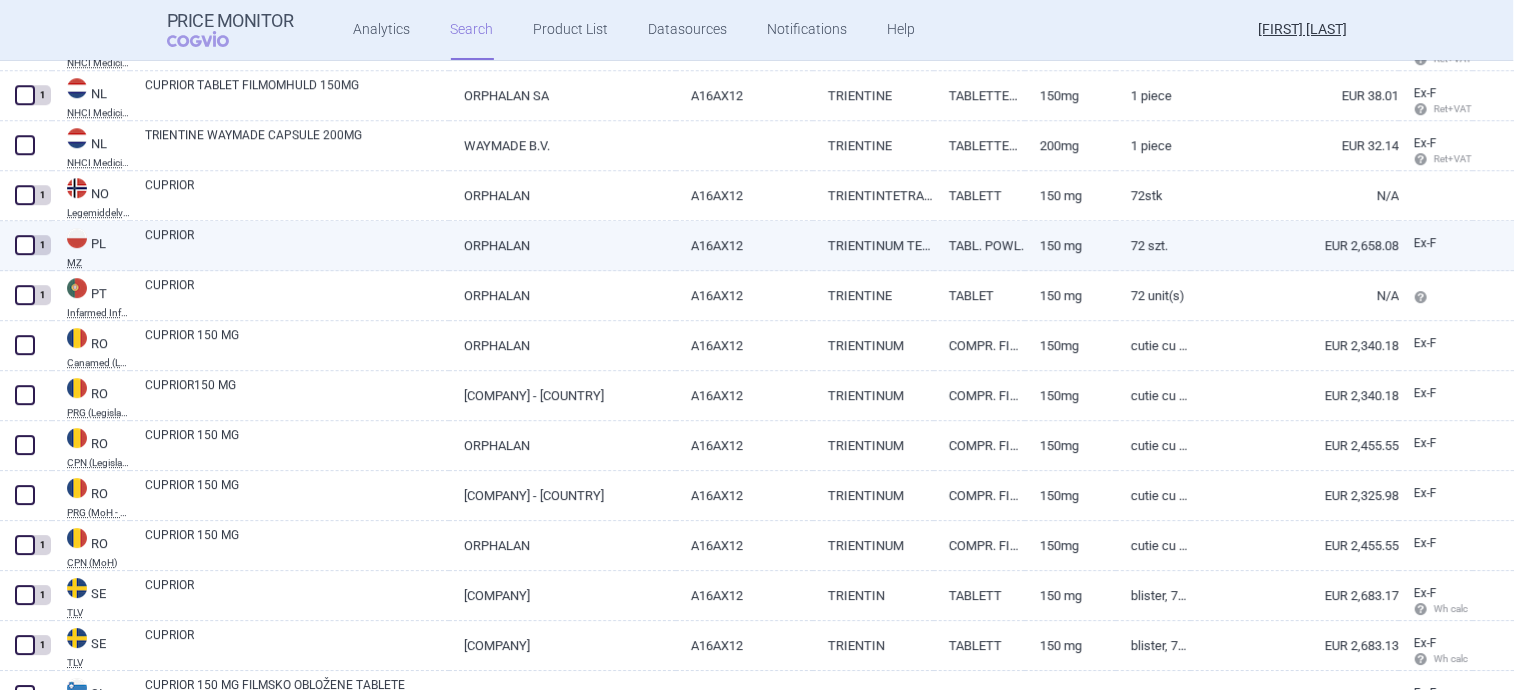 click on "ORPHALAN" at bounding box center (562, 245) 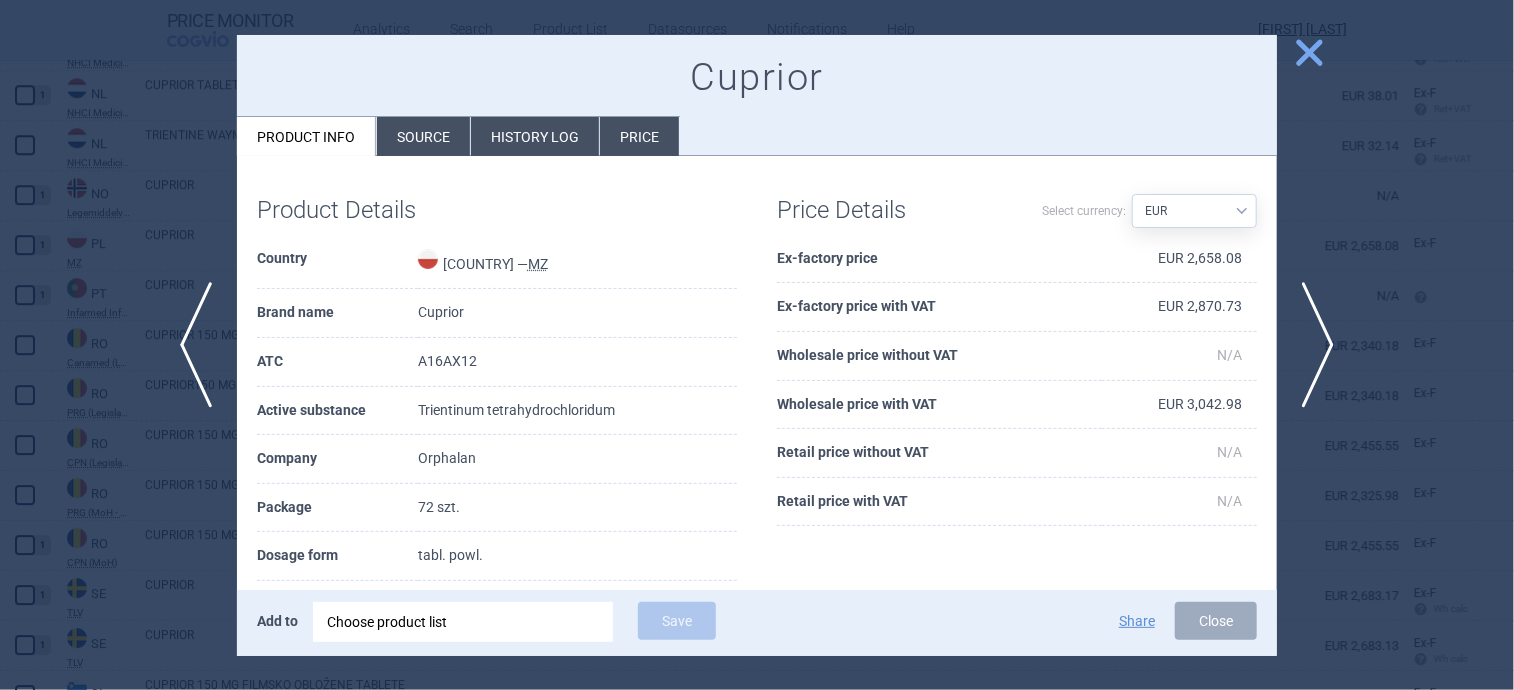 click on "Source AED AUD BGN BHD BOB BRL CAD CHF CNY COP CZK DKK DZD EUR GBP HUF ILS INR ISK JOD JPY KRW KWD KZT LBP MDL MYR NOK NZD OMR PLN QAR RON RSD RUB SAR SEK USD UZS ZAR" at bounding box center [1194, 211] 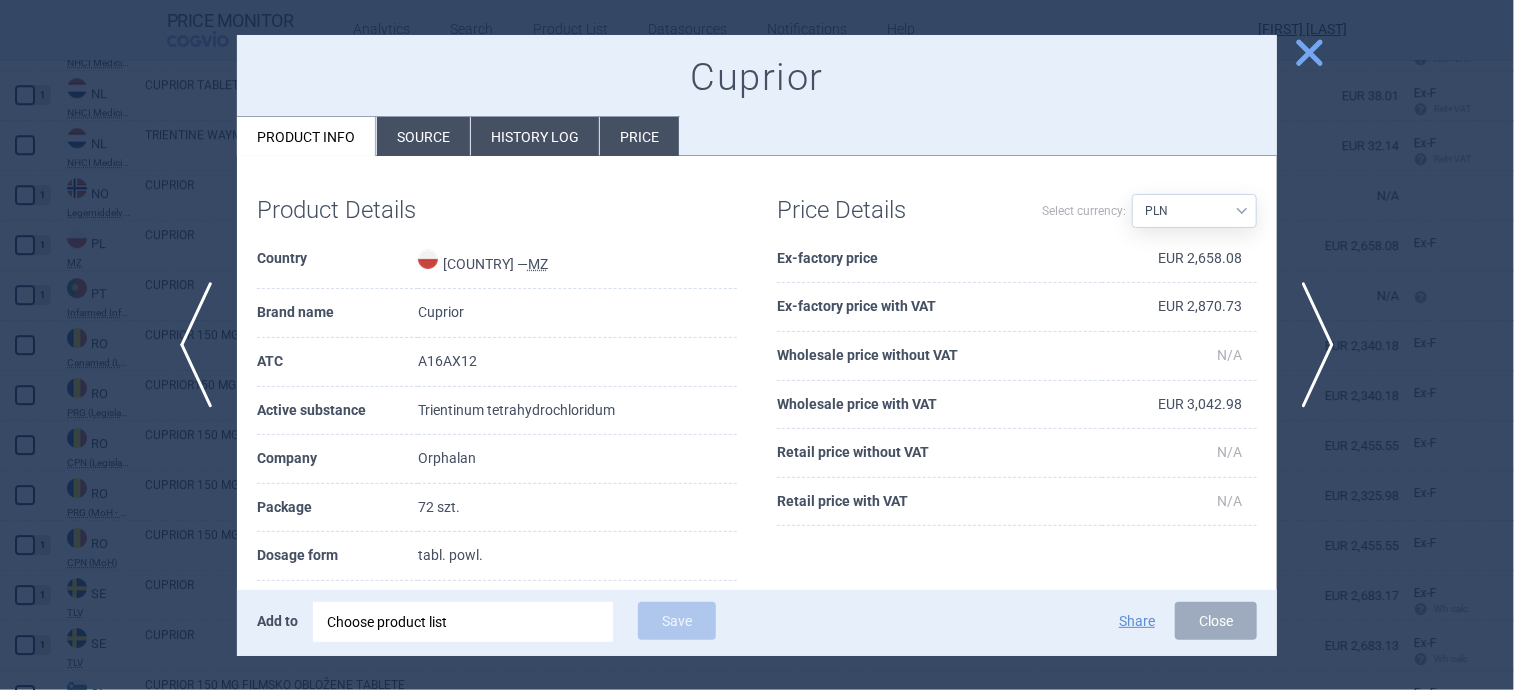 click on "Source AED AUD BGN BHD BOB BRL CAD CHF CNY COP CZK DKK DZD EUR GBP HUF ILS INR ISK JOD JPY KRW KWD KZT LBP MDL MYR NOK NZD OMR PLN QAR RON RSD RUB SAR SEK USD UZS ZAR" at bounding box center (1194, 211) 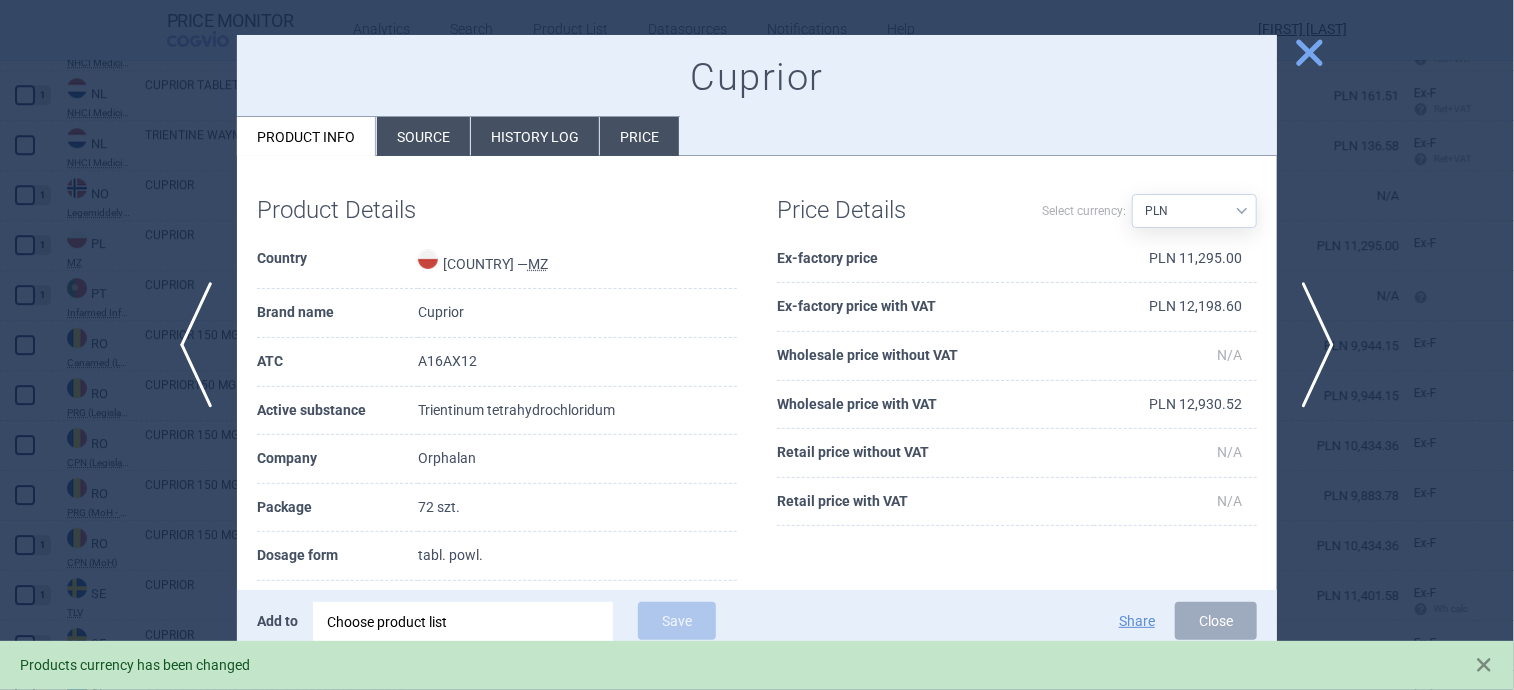click on "Source AED AUD BGN BHD BOB BRL CAD CHF CNY COP CZK DKK DZD EUR GBP HUF ILS INR ISK JOD JPY KRW KWD KZT LBP MDL MYR NOK NZD OMR PLN QAR RON RSD RUB SAR SEK USD UZS ZAR" at bounding box center [1194, 211] 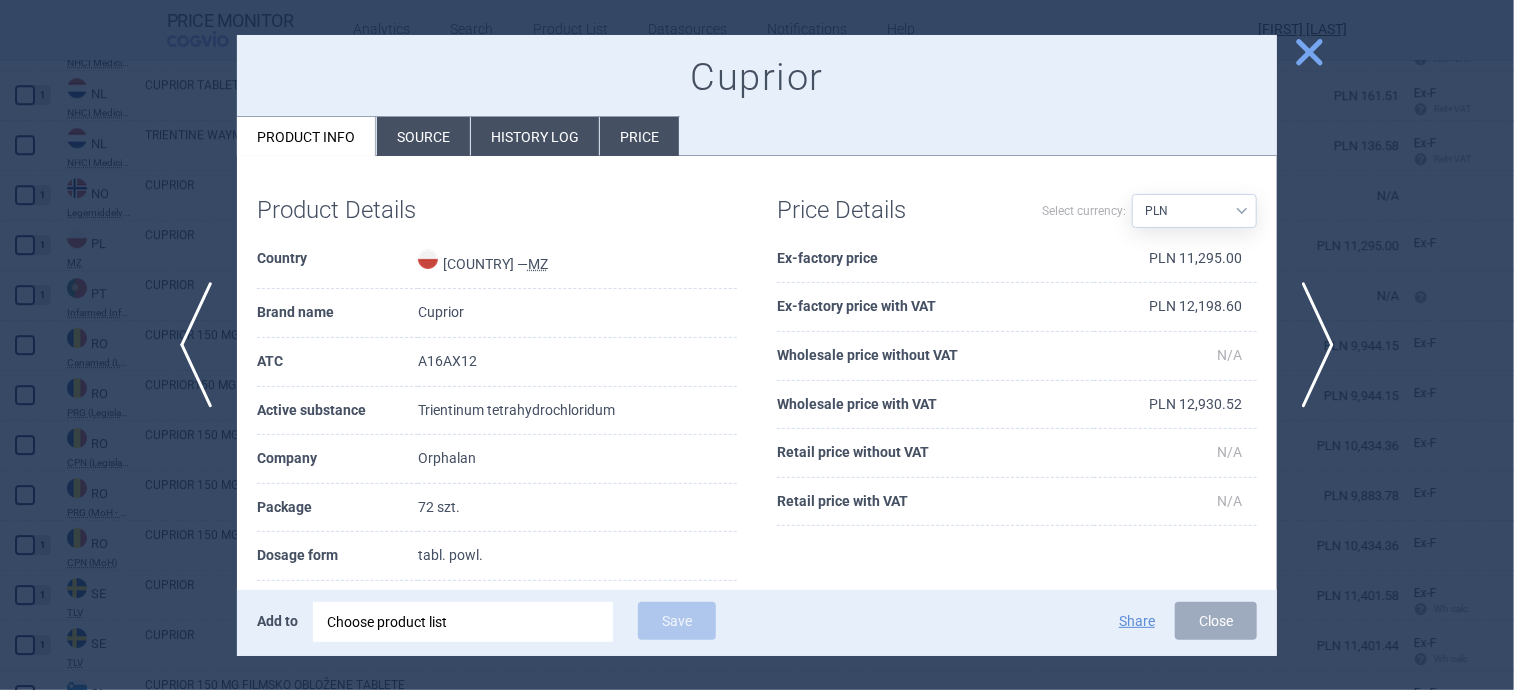 click on "close" at bounding box center (1309, 52) 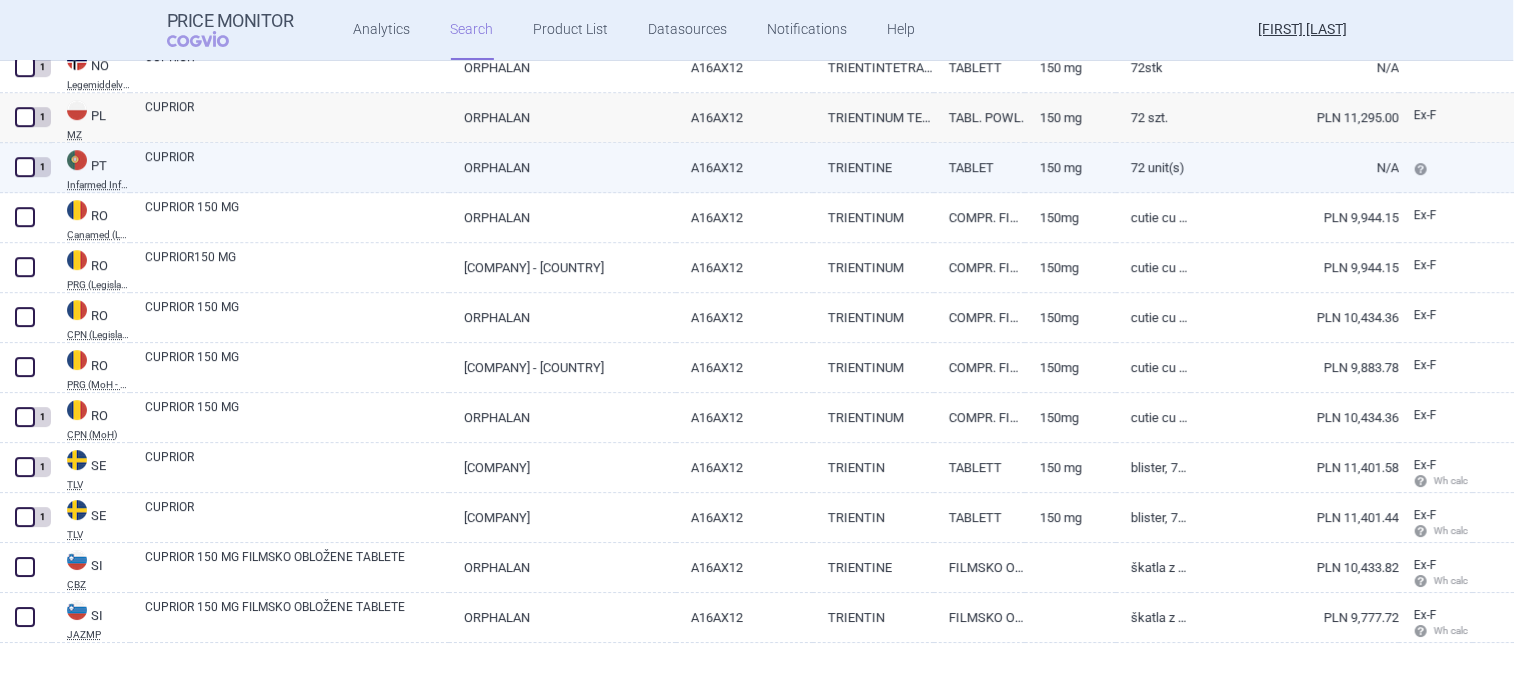 scroll, scrollTop: 3090, scrollLeft: 0, axis: vertical 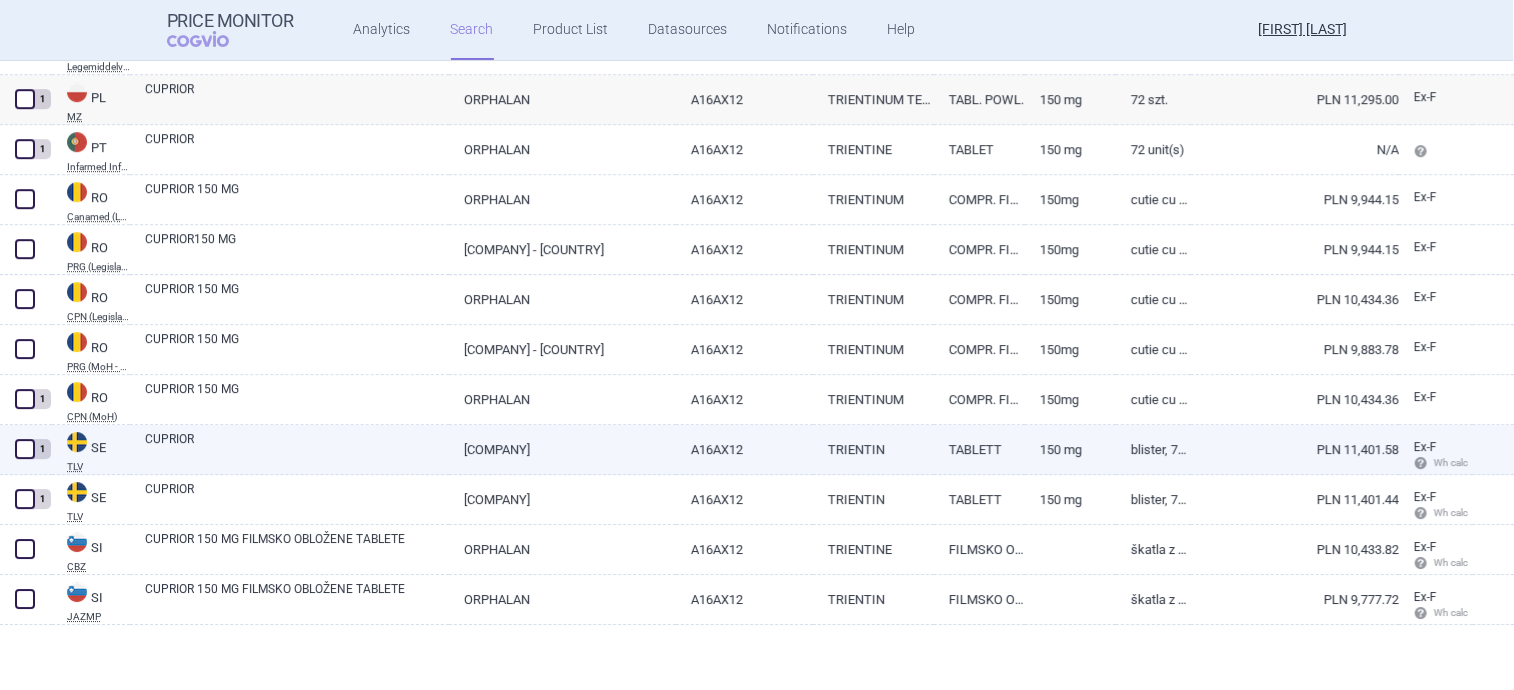 click on "PLN 11,401.58" at bounding box center [1295, 449] 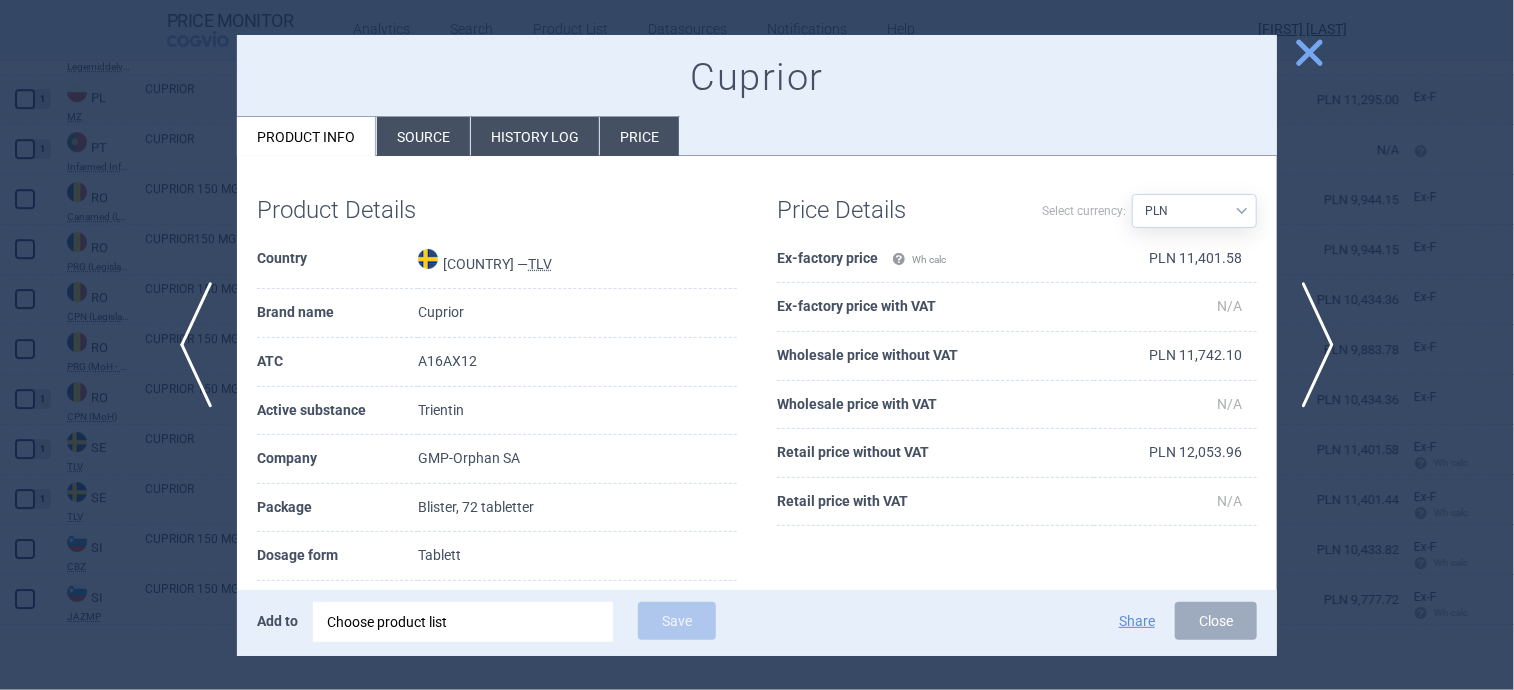 click on "Source AED AUD BGN BHD BOB BRL CAD CHF CNY COP CZK DKK DZD EUR GBP HUF ILS INR ISK JOD JPY KRW KWD KZT LBP MDL MYR NOK NZD OMR PLN QAR RON RSD RUB SAR SEK USD UZS ZAR" at bounding box center (1194, 211) 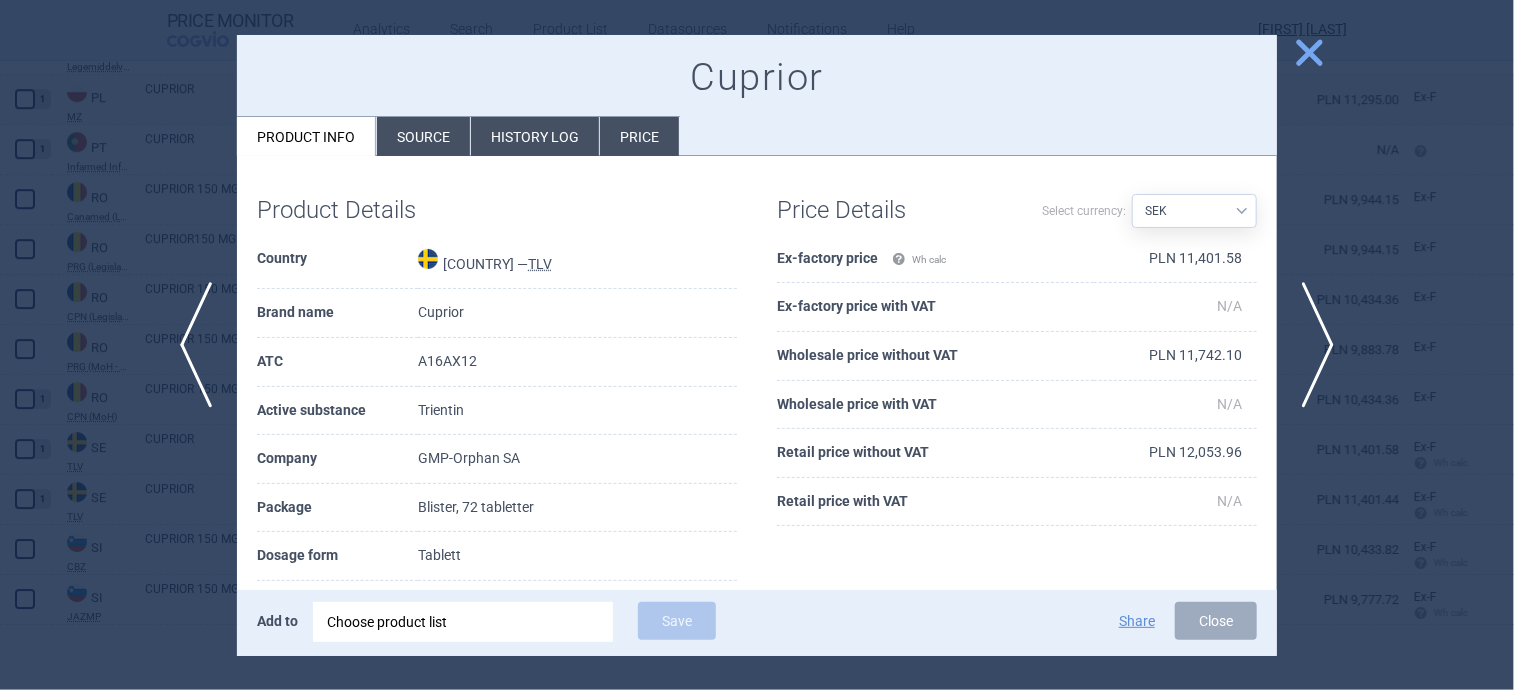 click on "Source AED AUD BGN BHD BOB BRL CAD CHF CNY COP CZK DKK DZD EUR GBP HUF ILS INR ISK JOD JPY KRW KWD KZT LBP MDL MYR NOK NZD OMR PLN QAR RON RSD RUB SAR SEK USD UZS ZAR" at bounding box center (1194, 211) 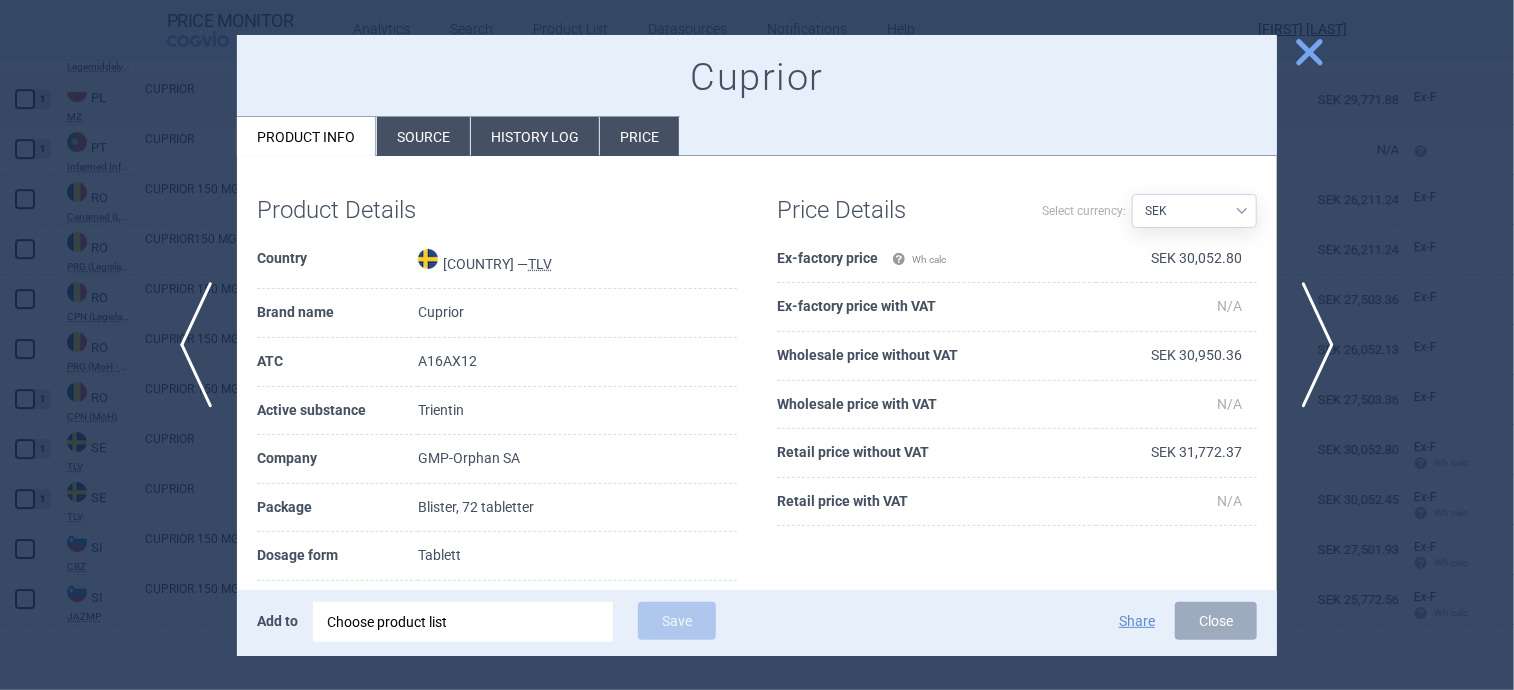 click on "close" at bounding box center (1309, 52) 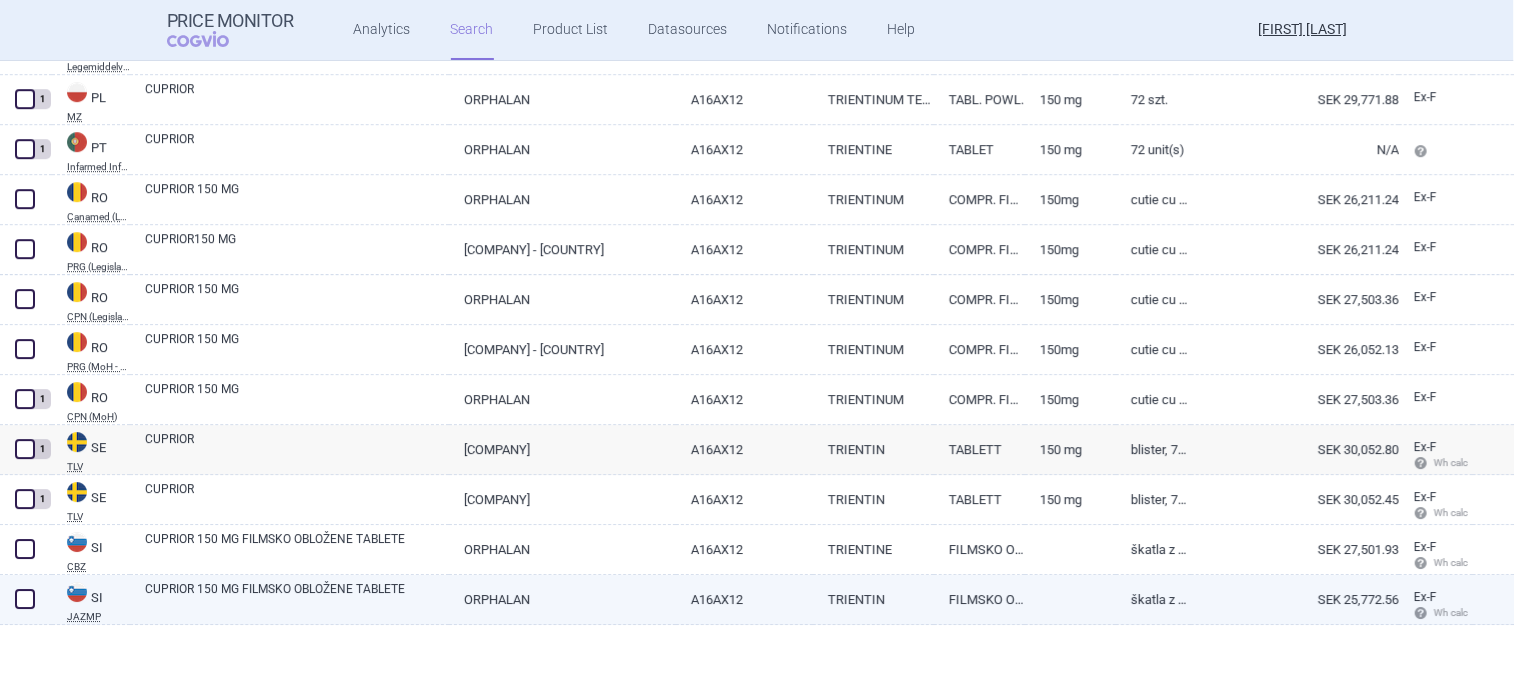 click on "FILMSKO OBLOŽENA TABLETA" at bounding box center (979, 599) 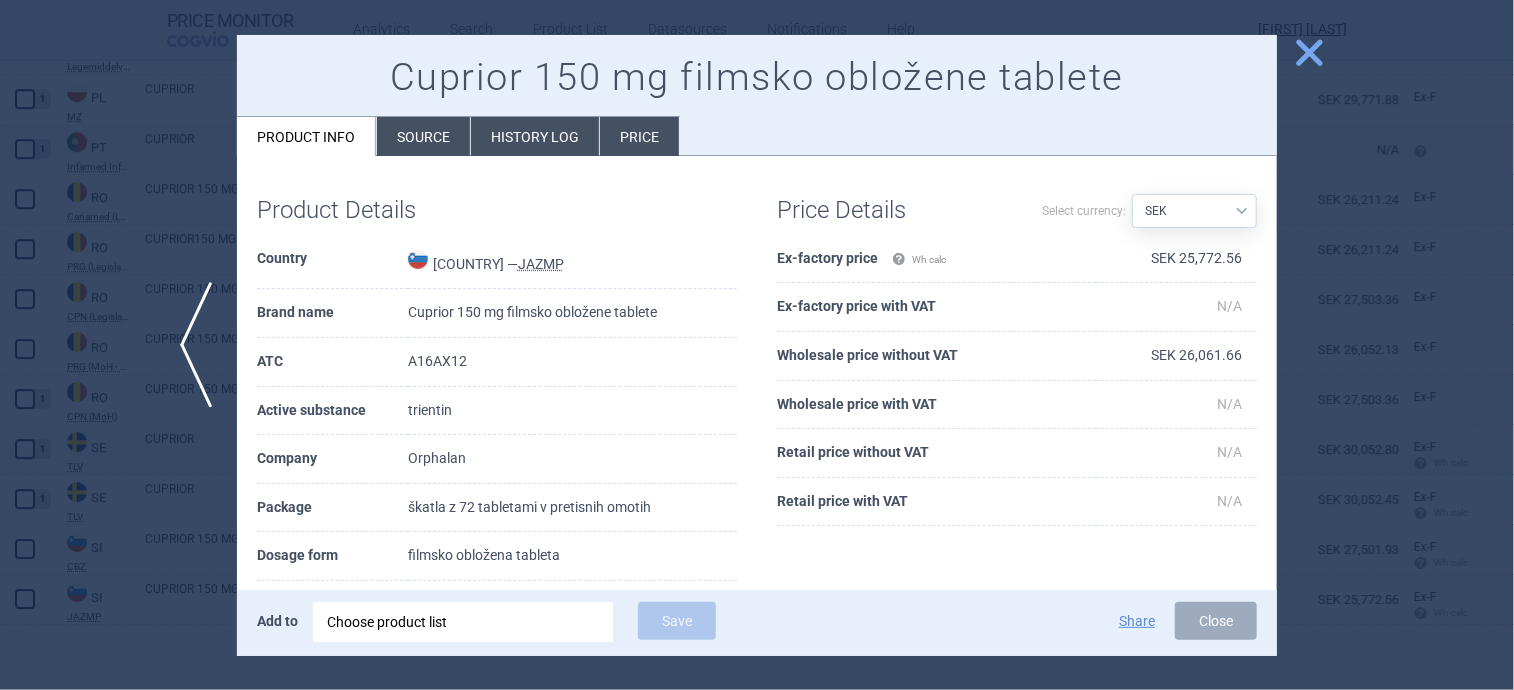 drag, startPoint x: 1221, startPoint y: 205, endPoint x: 1364, endPoint y: 134, distance: 159.65588 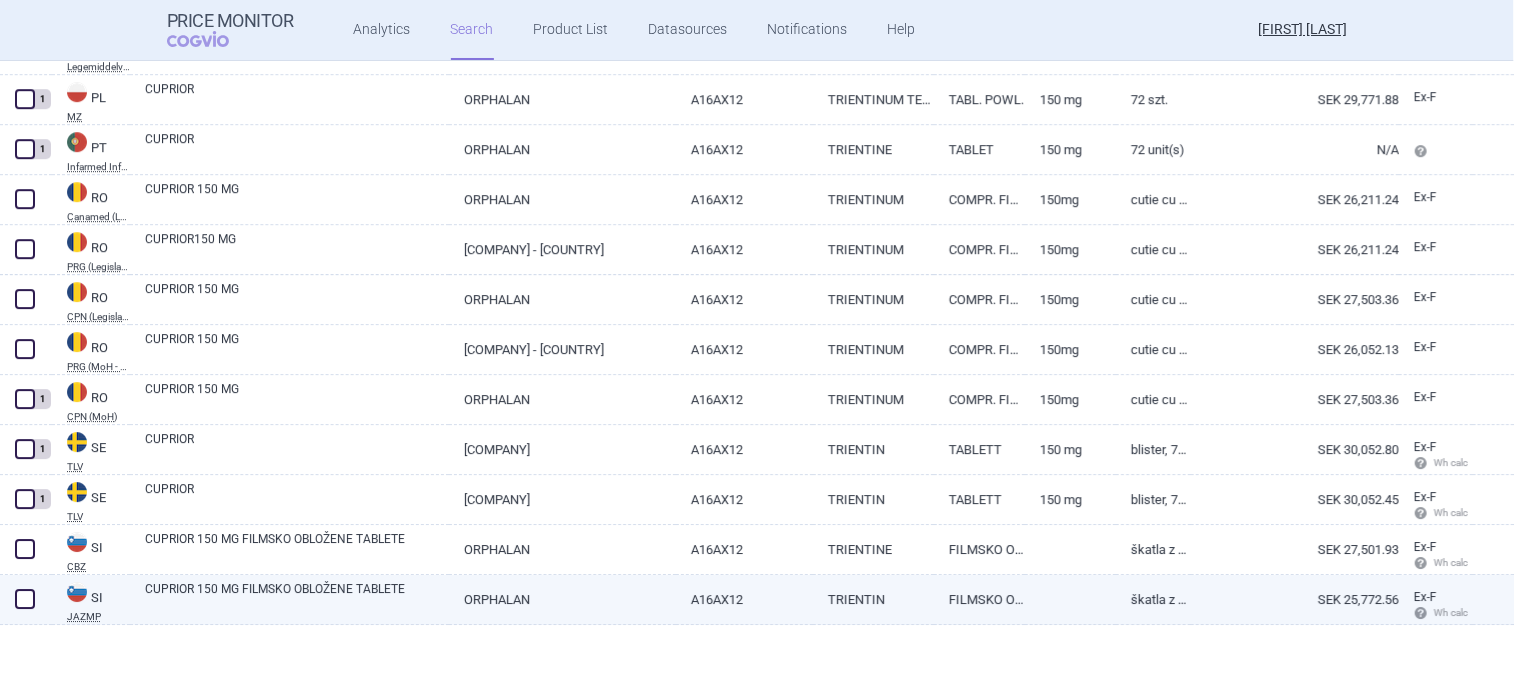 click on "FILMSKO OBLOŽENA TABLETA" at bounding box center (979, 599) 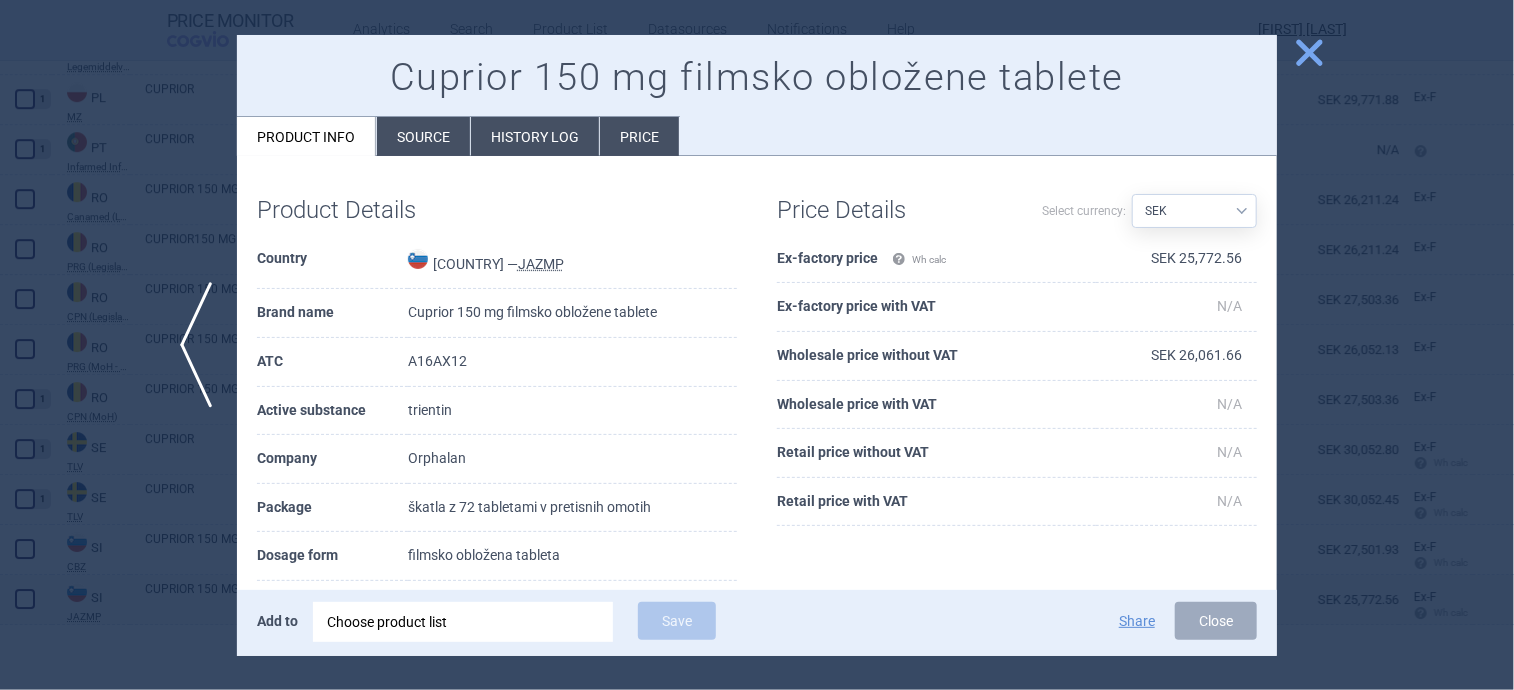 click on "Source AED AUD BGN BHD BOB BRL CAD CHF CNY COP CZK DKK DZD EUR GBP HUF ILS INR ISK JOD JPY KRW KWD KZT LBP MDL MYR NOK NZD OMR PLN QAR RON RSD RUB SAR SEK USD UZS ZAR" at bounding box center (1194, 211) 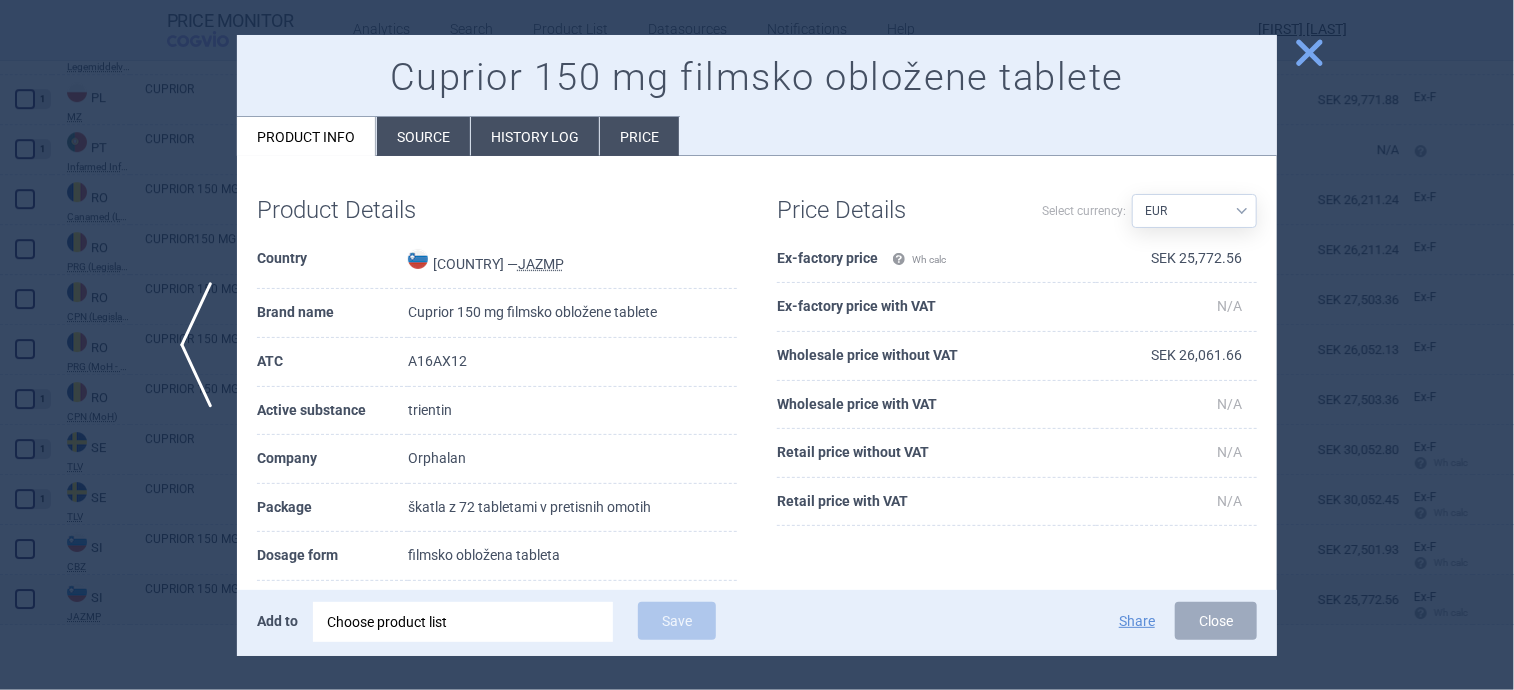 click on "Source AED AUD BGN BHD BOB BRL CAD CHF CNY COP CZK DKK DZD EUR GBP HUF ILS INR ISK JOD JPY KRW KWD KZT LBP MDL MYR NOK NZD OMR PLN QAR RON RSD RUB SAR SEK USD UZS ZAR" at bounding box center [1194, 211] 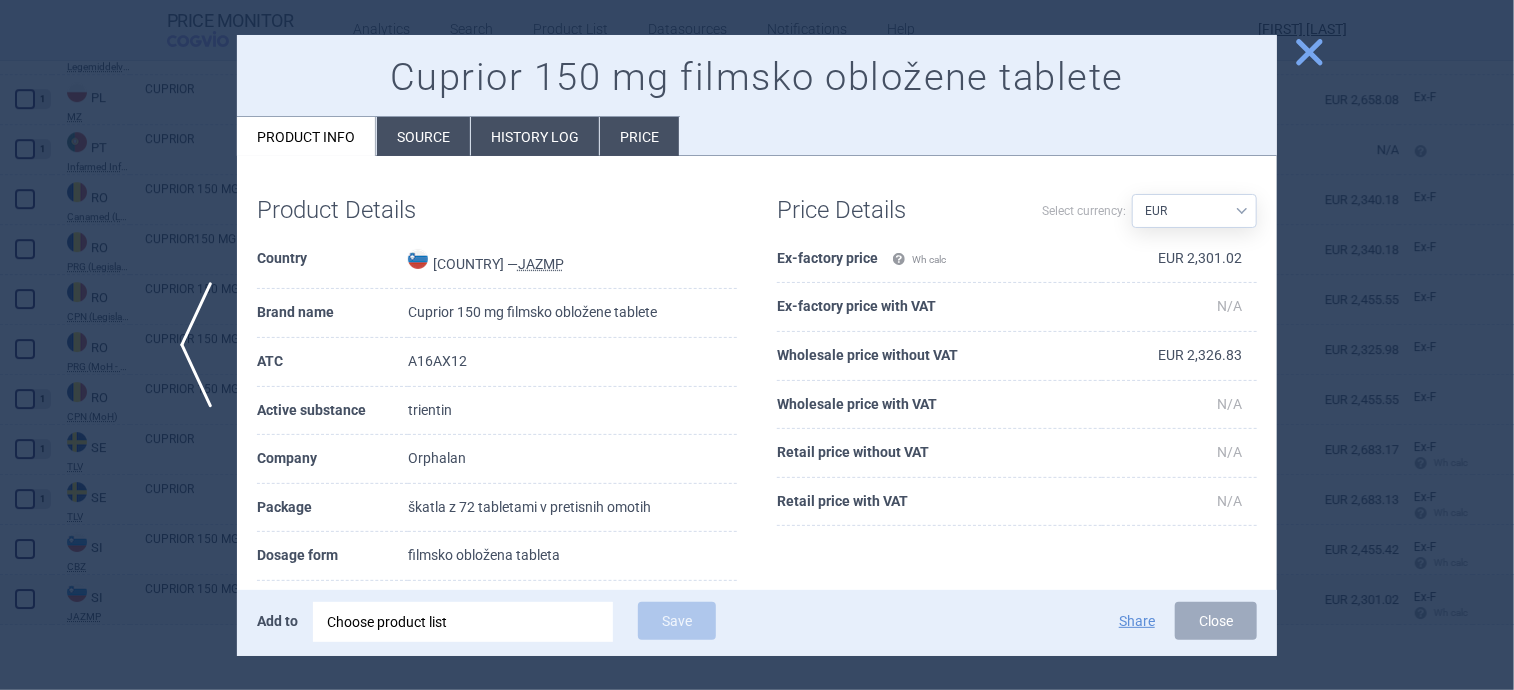 click on "close" at bounding box center (1309, 52) 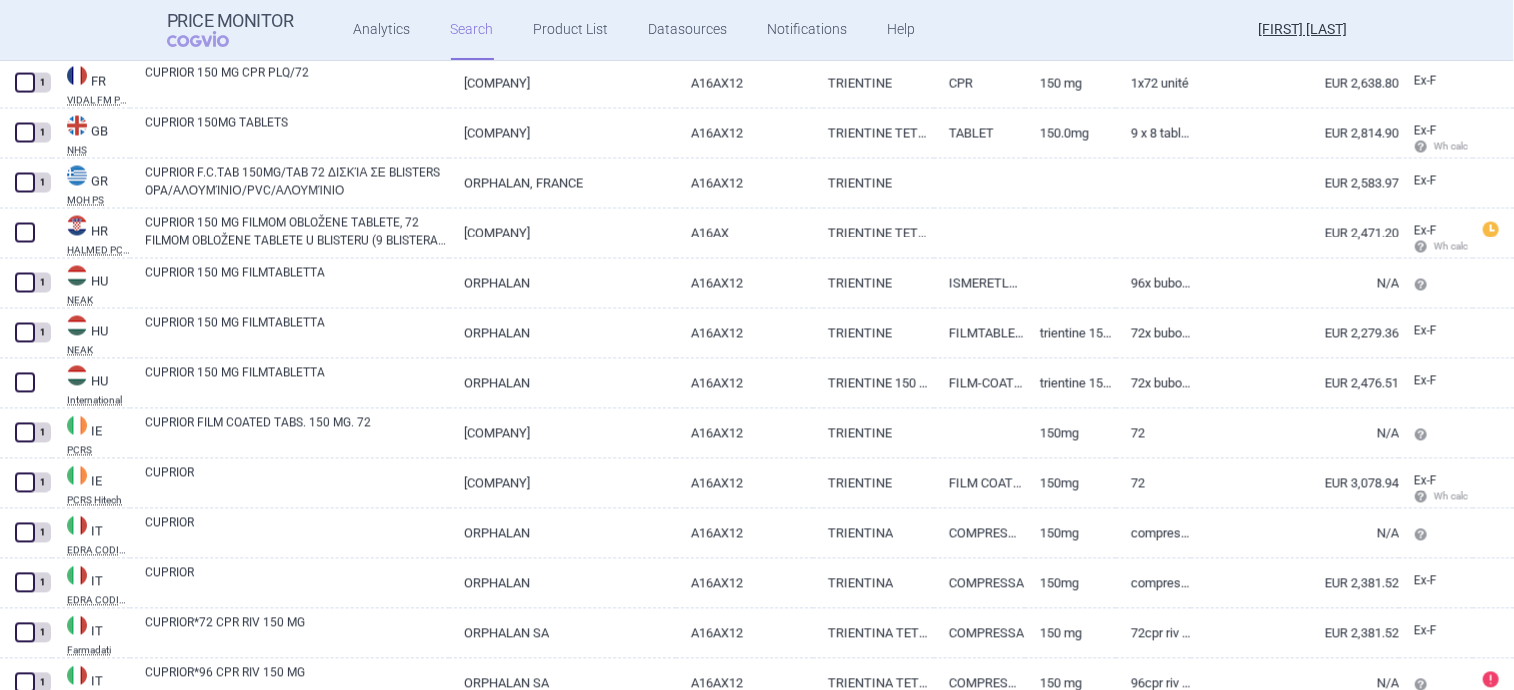 scroll, scrollTop: 1855, scrollLeft: 0, axis: vertical 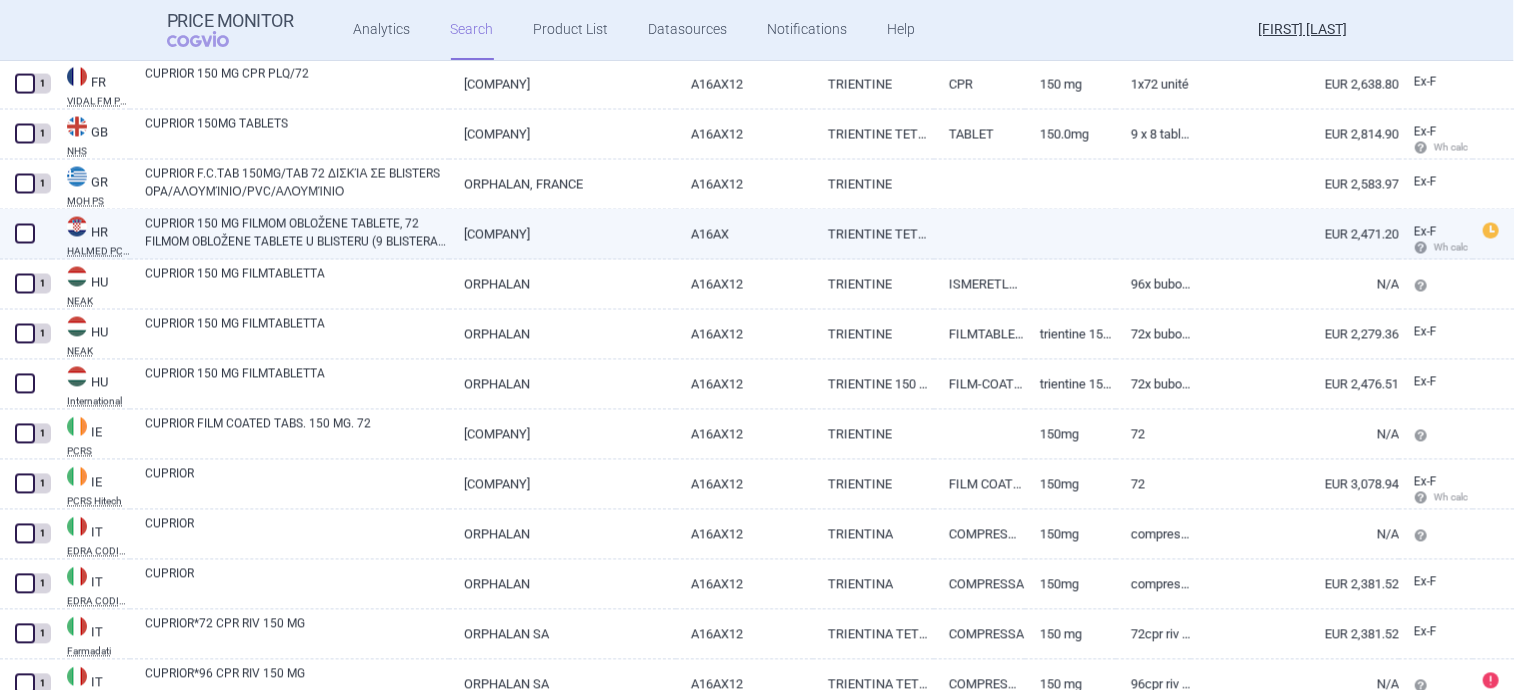 click on "A16AX" at bounding box center (744, 234) 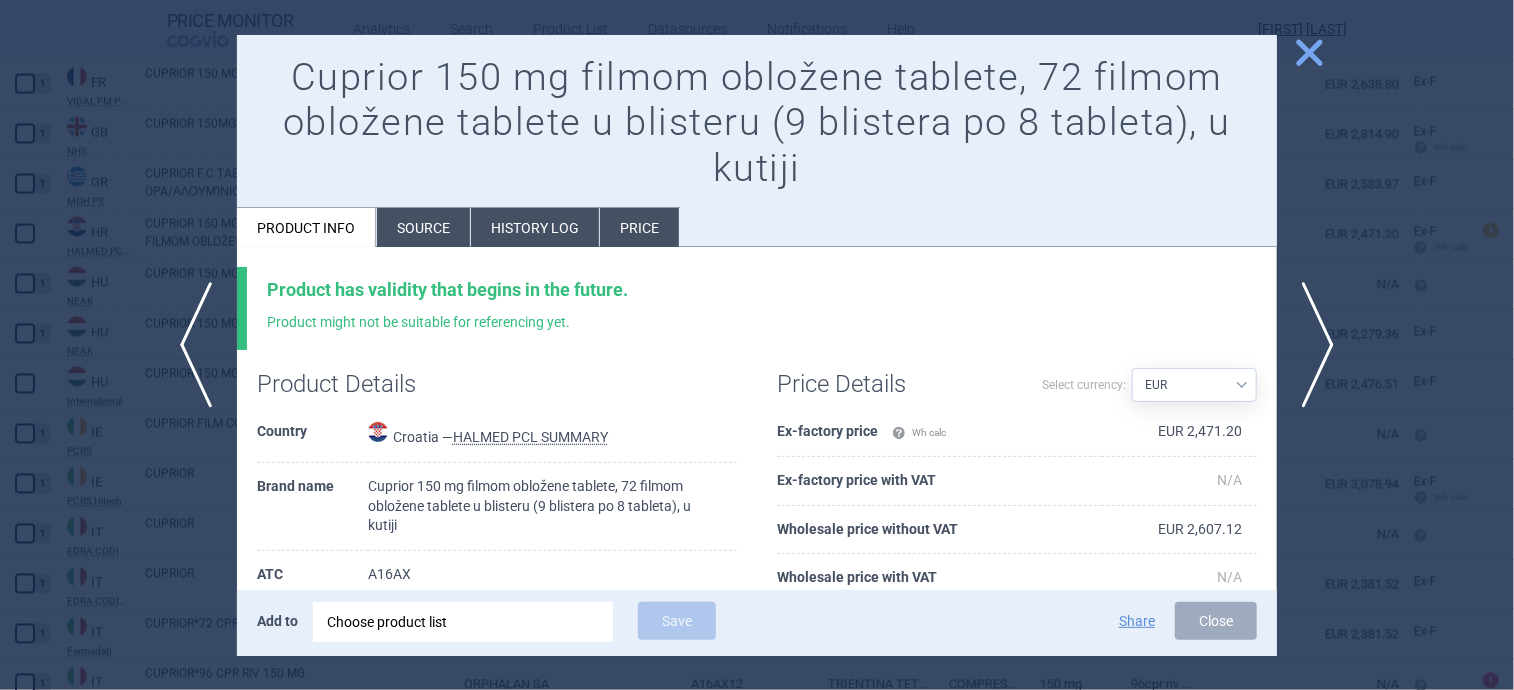 click on "Price" at bounding box center (639, 227) 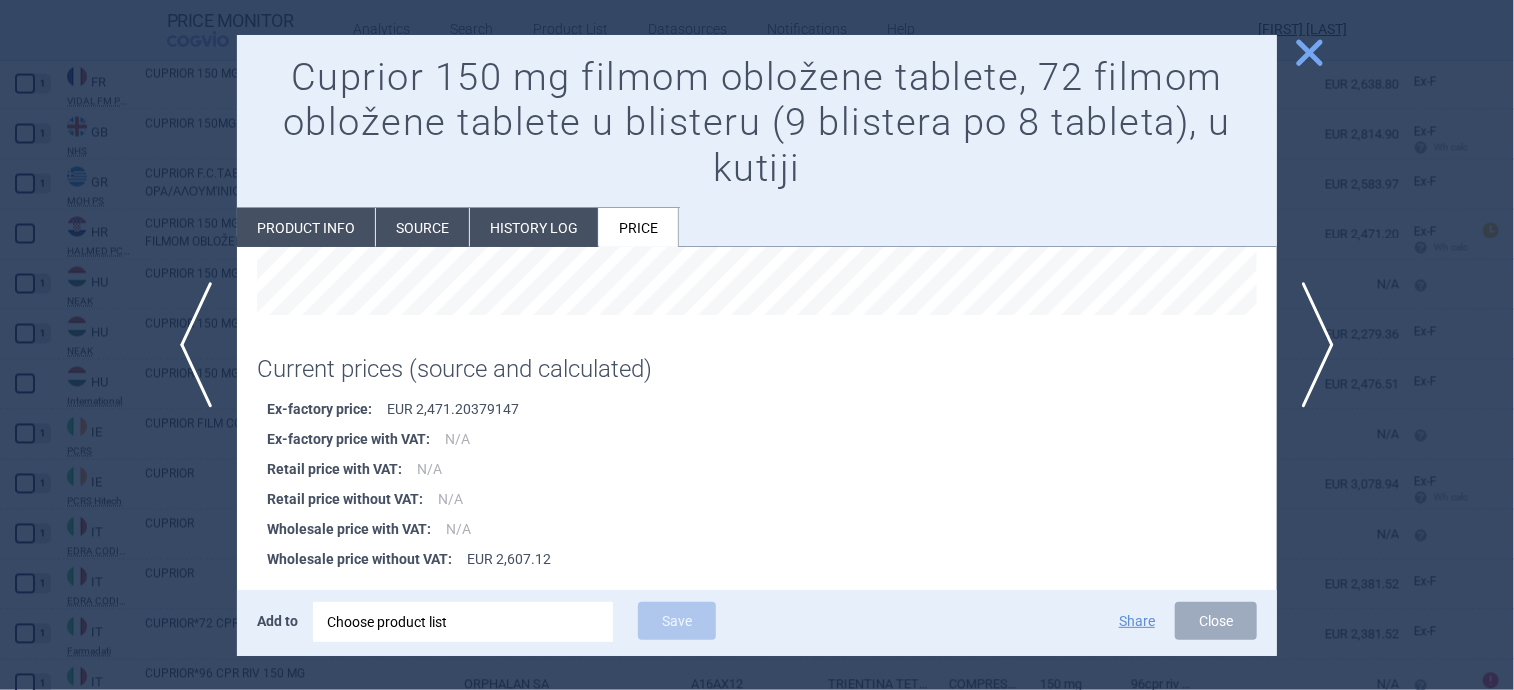 scroll, scrollTop: 434, scrollLeft: 0, axis: vertical 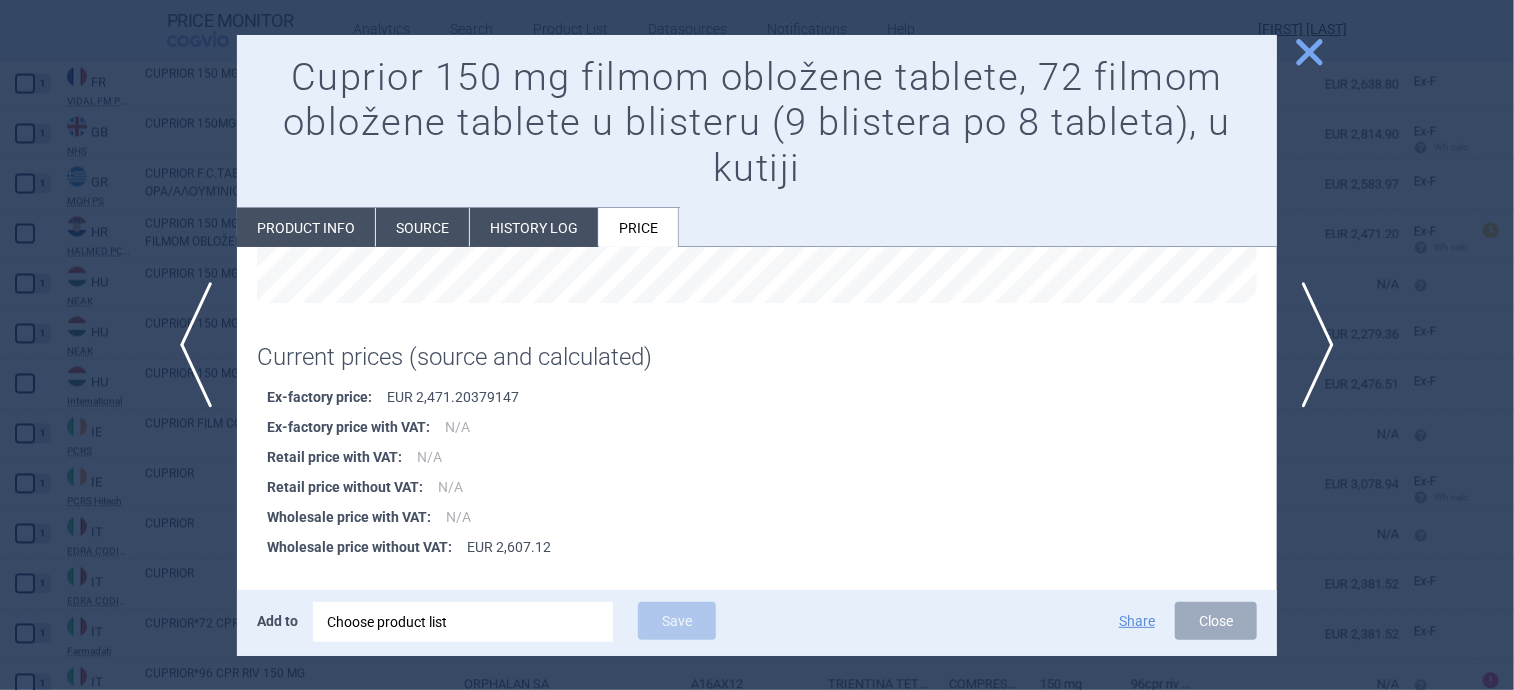 click on "close" at bounding box center [1309, 52] 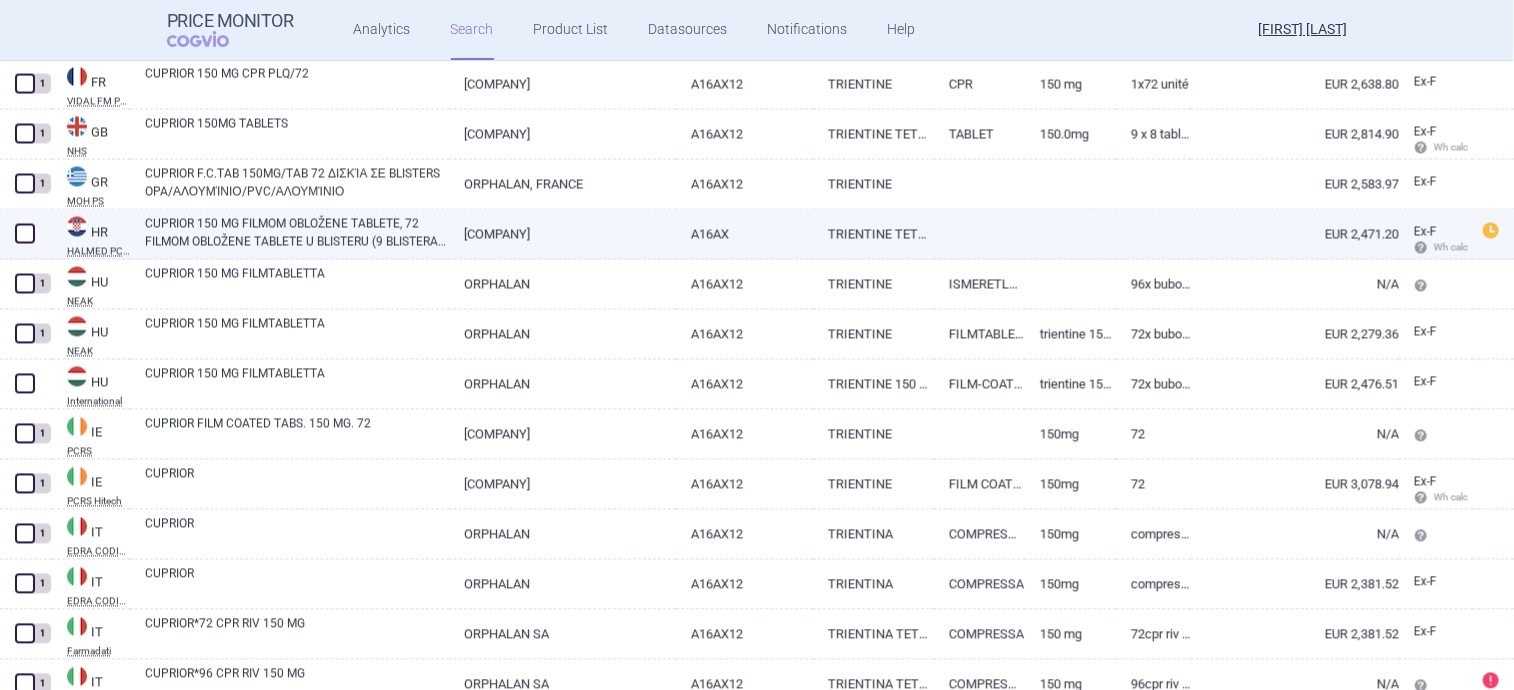 click on "CUPRIOR 150 MG FILMOM OBLOŽENE TABLETE, 72 FILMOM OBLOŽENE TABLETE U BLISTERU (9 BLISTERA PO 8 TABLETA), U KUTIJI" at bounding box center [297, 233] 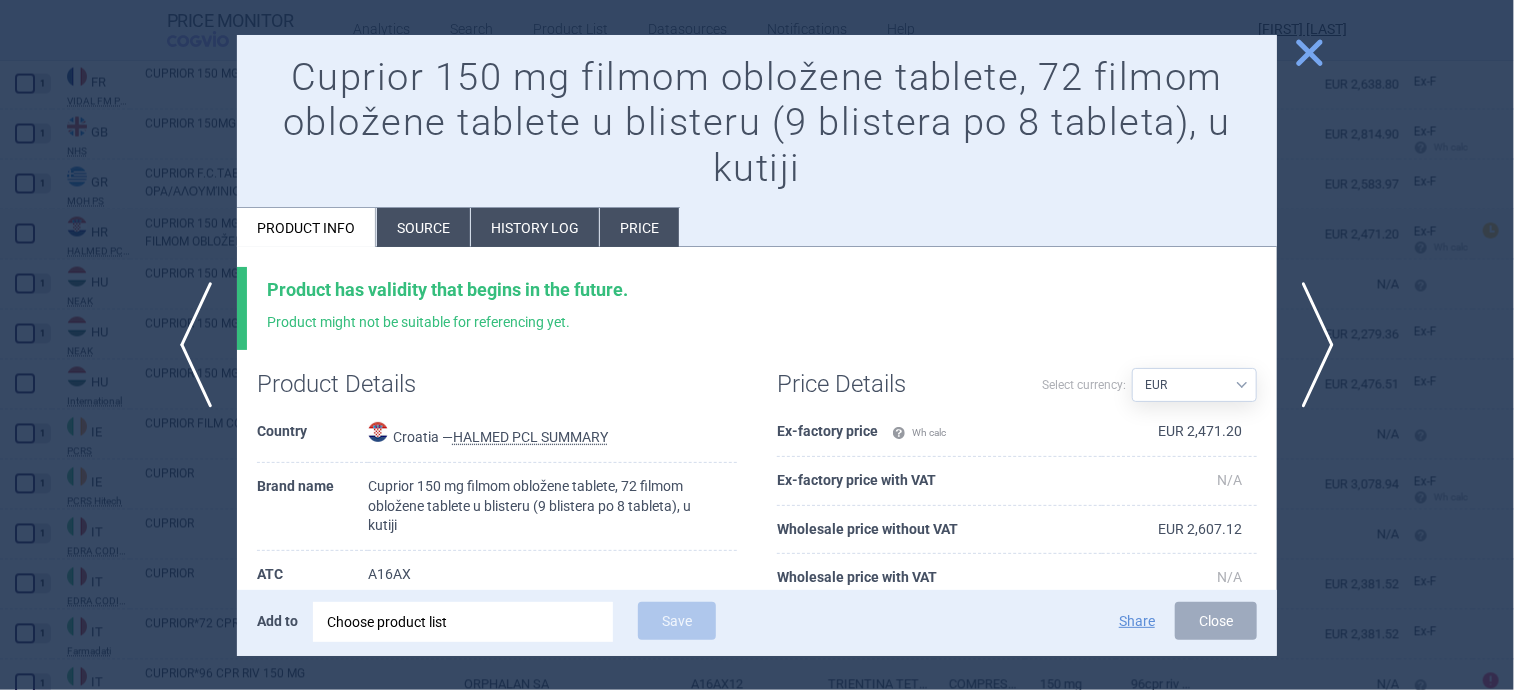 click on "Source" at bounding box center [423, 227] 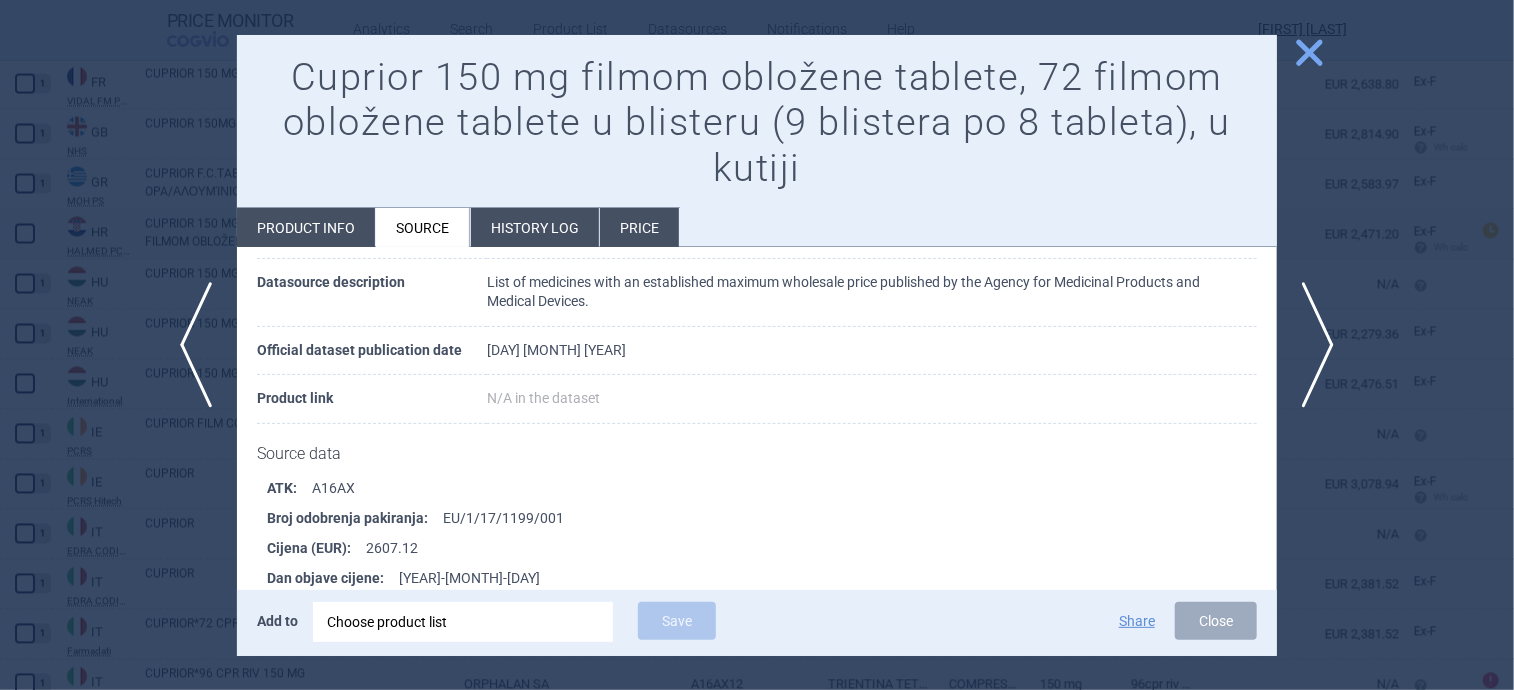 scroll, scrollTop: 120, scrollLeft: 0, axis: vertical 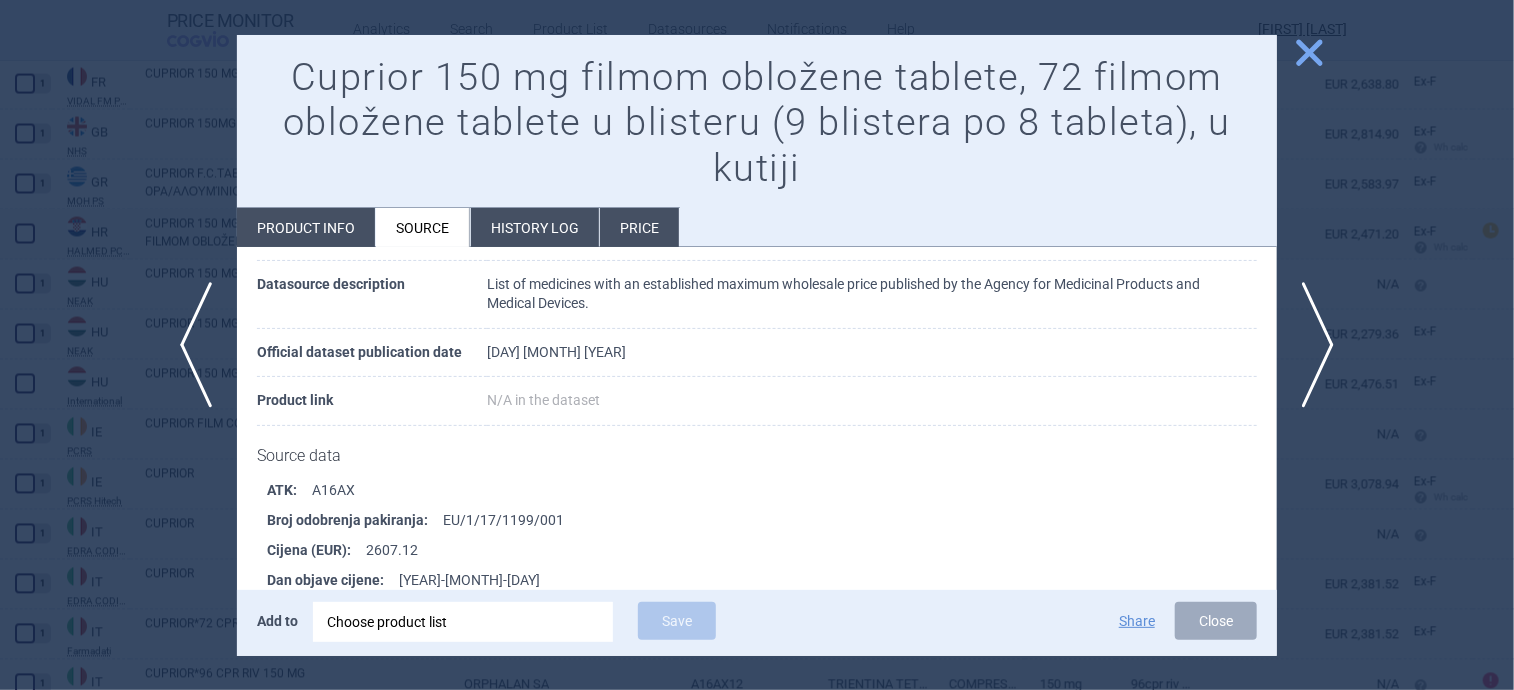 click on "History log" at bounding box center [535, 227] 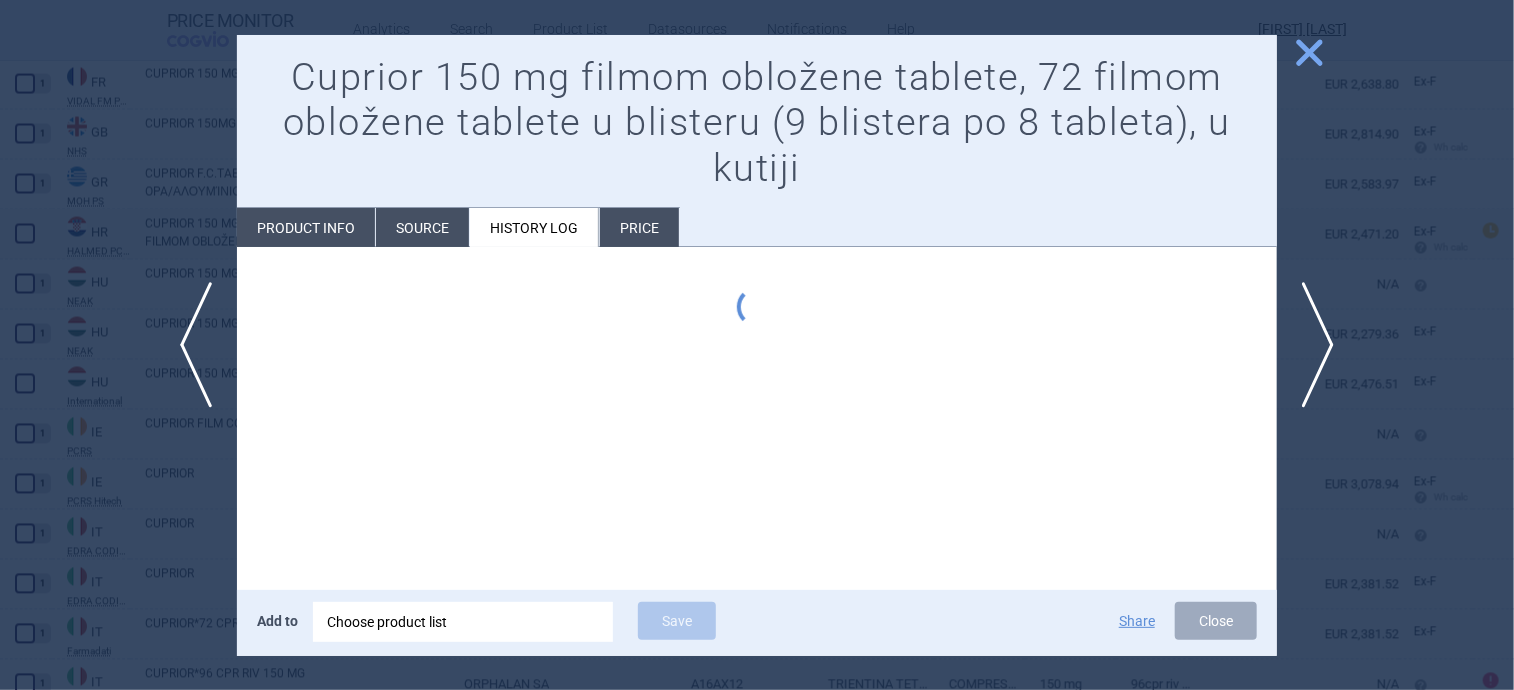 scroll, scrollTop: 0, scrollLeft: 0, axis: both 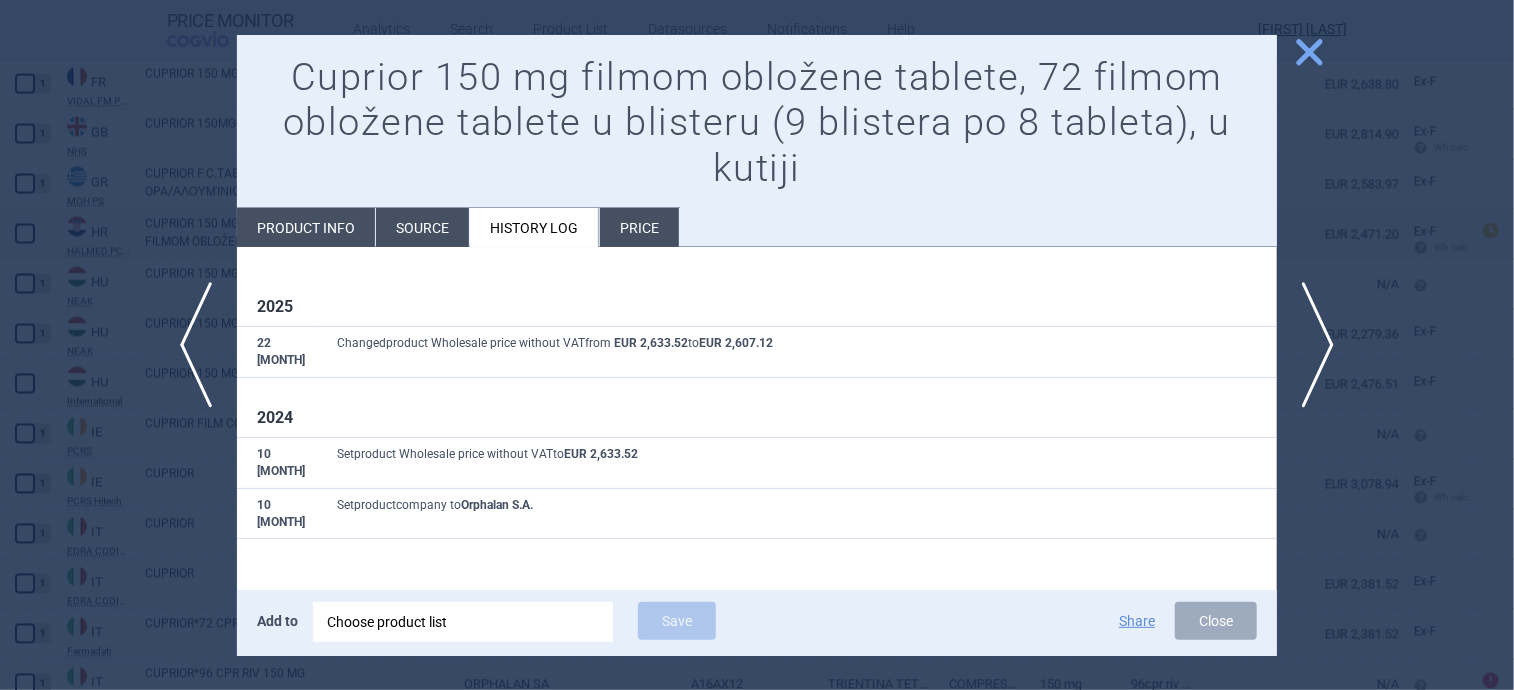 click on "close" at bounding box center [1309, 52] 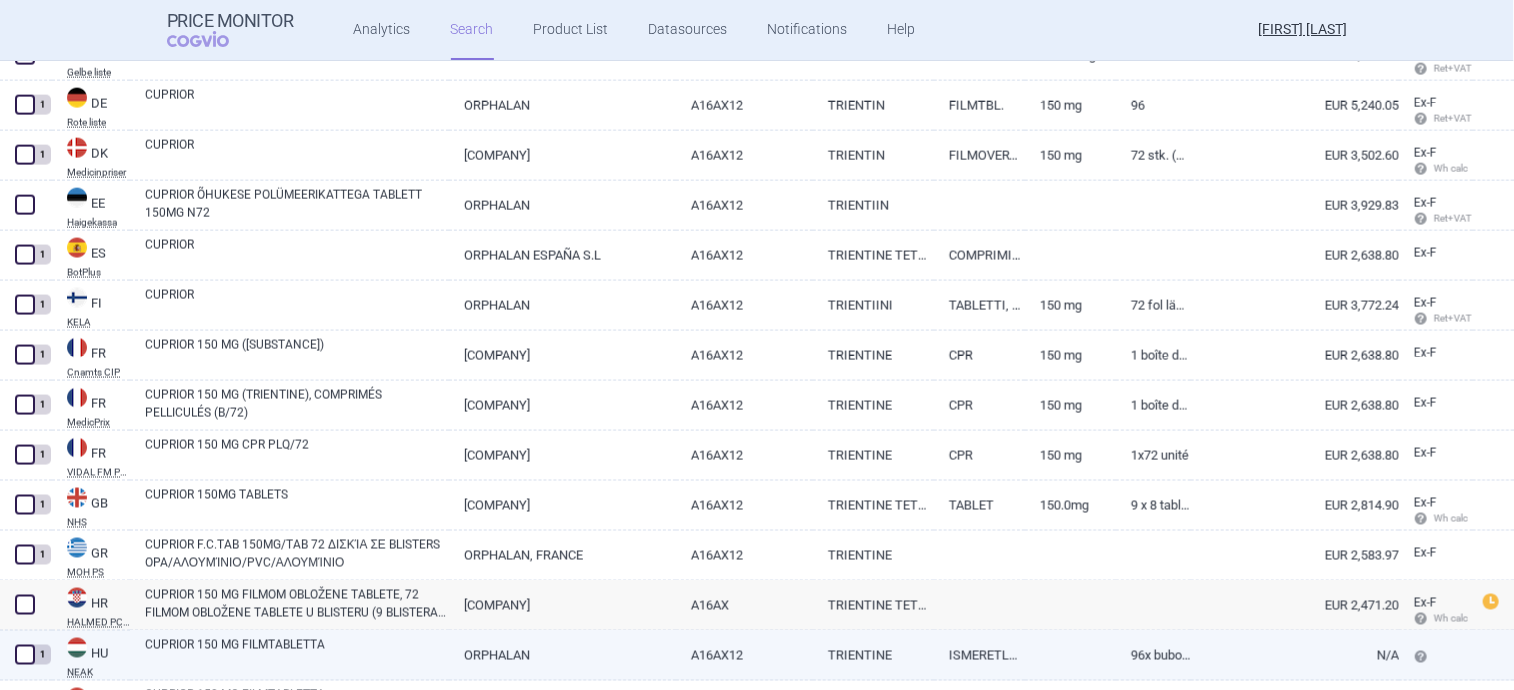 scroll, scrollTop: 1482, scrollLeft: 0, axis: vertical 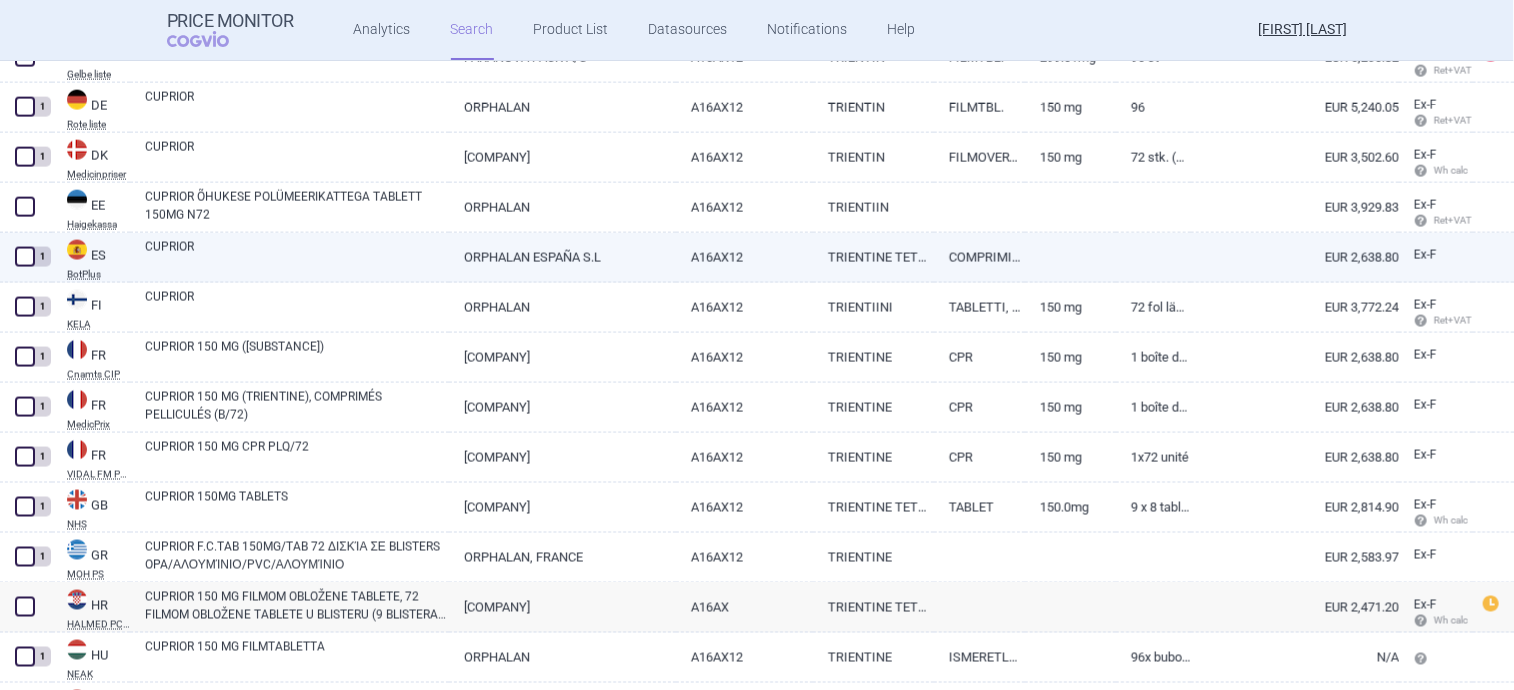 click on "TRIENTINE TETRAHYDROCHLORIDE" at bounding box center [873, 257] 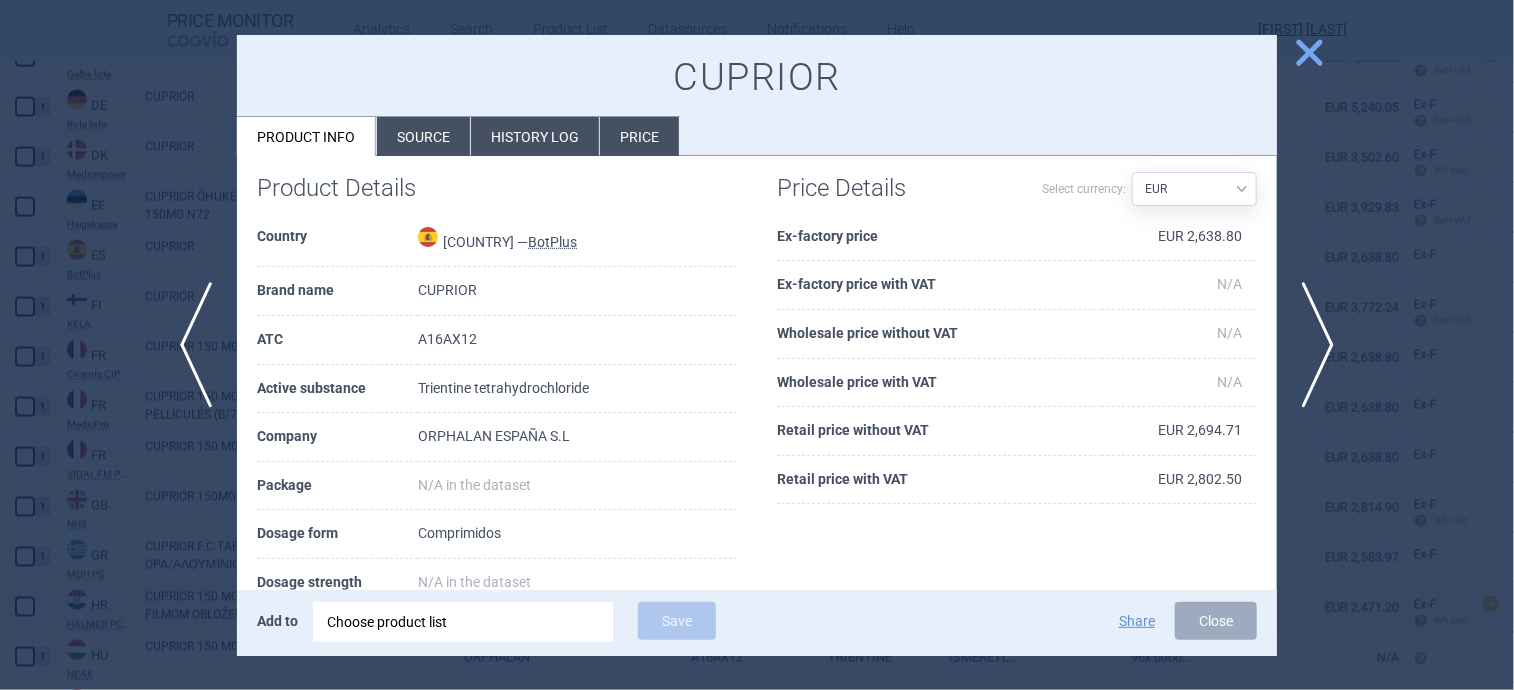 scroll, scrollTop: 0, scrollLeft: 0, axis: both 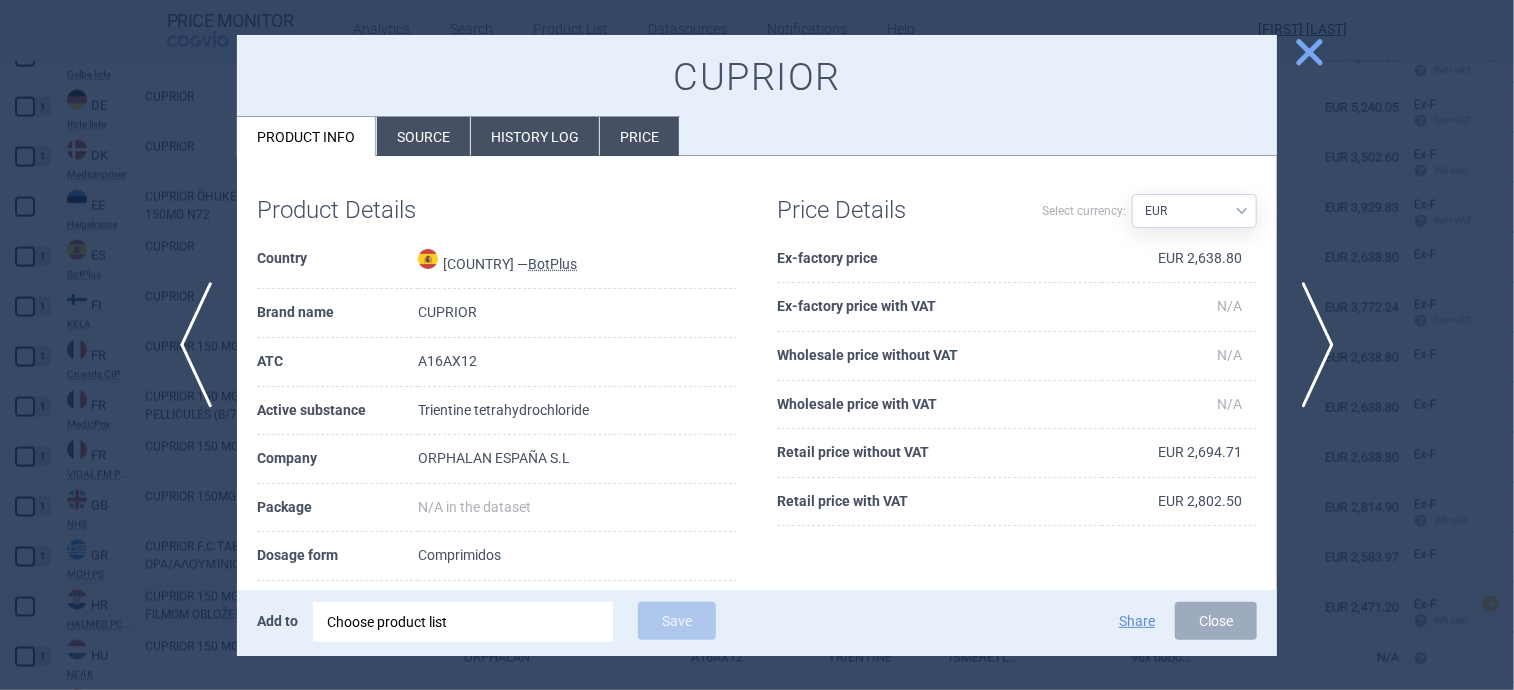 click on "close" at bounding box center [1309, 52] 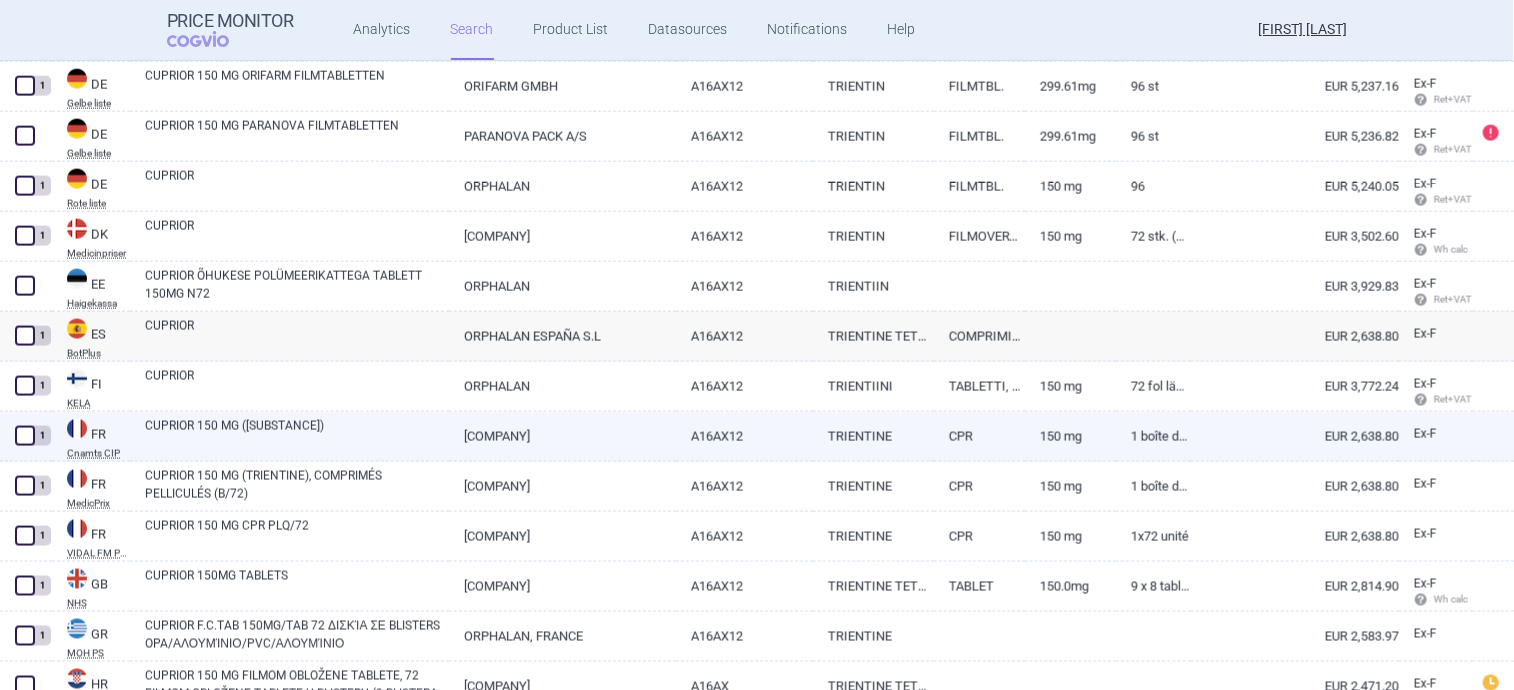 scroll, scrollTop: 1402, scrollLeft: 0, axis: vertical 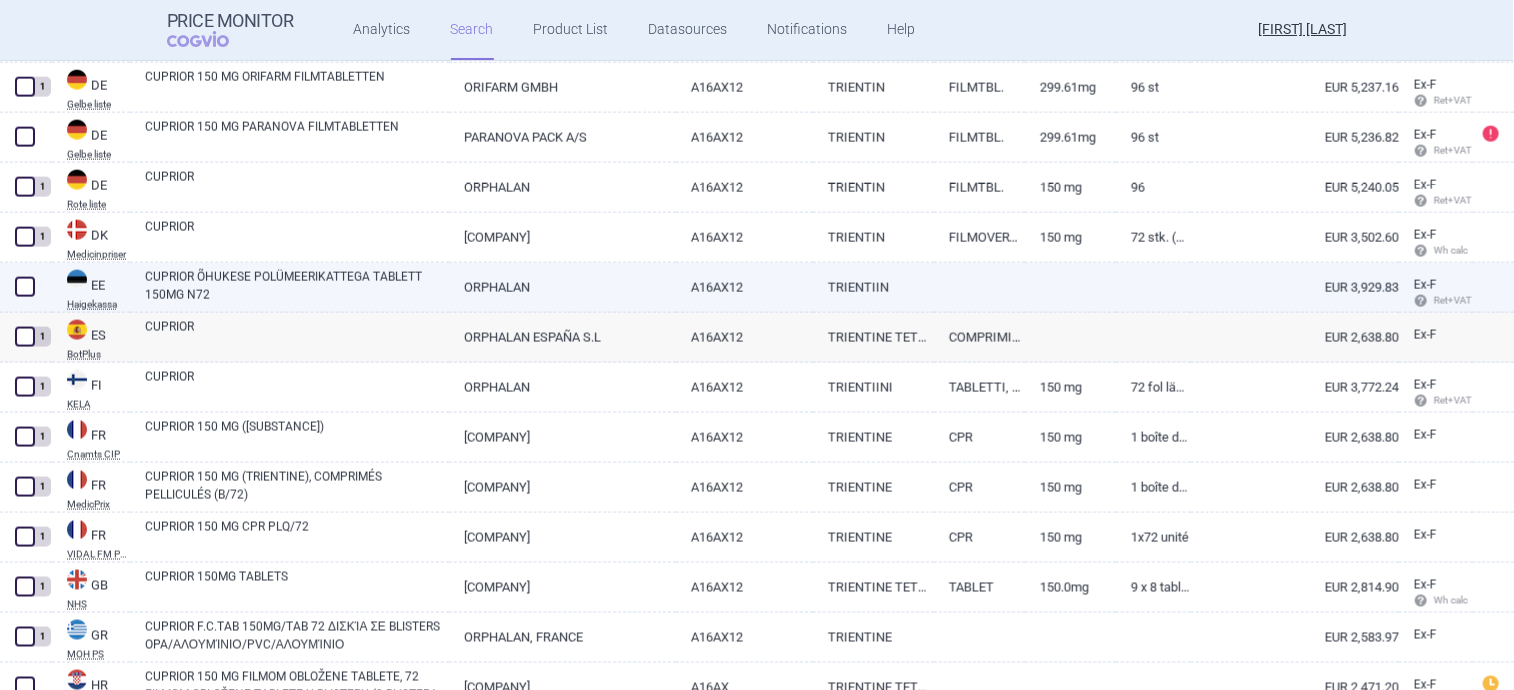 click on "A16AX12" at bounding box center (744, 287) 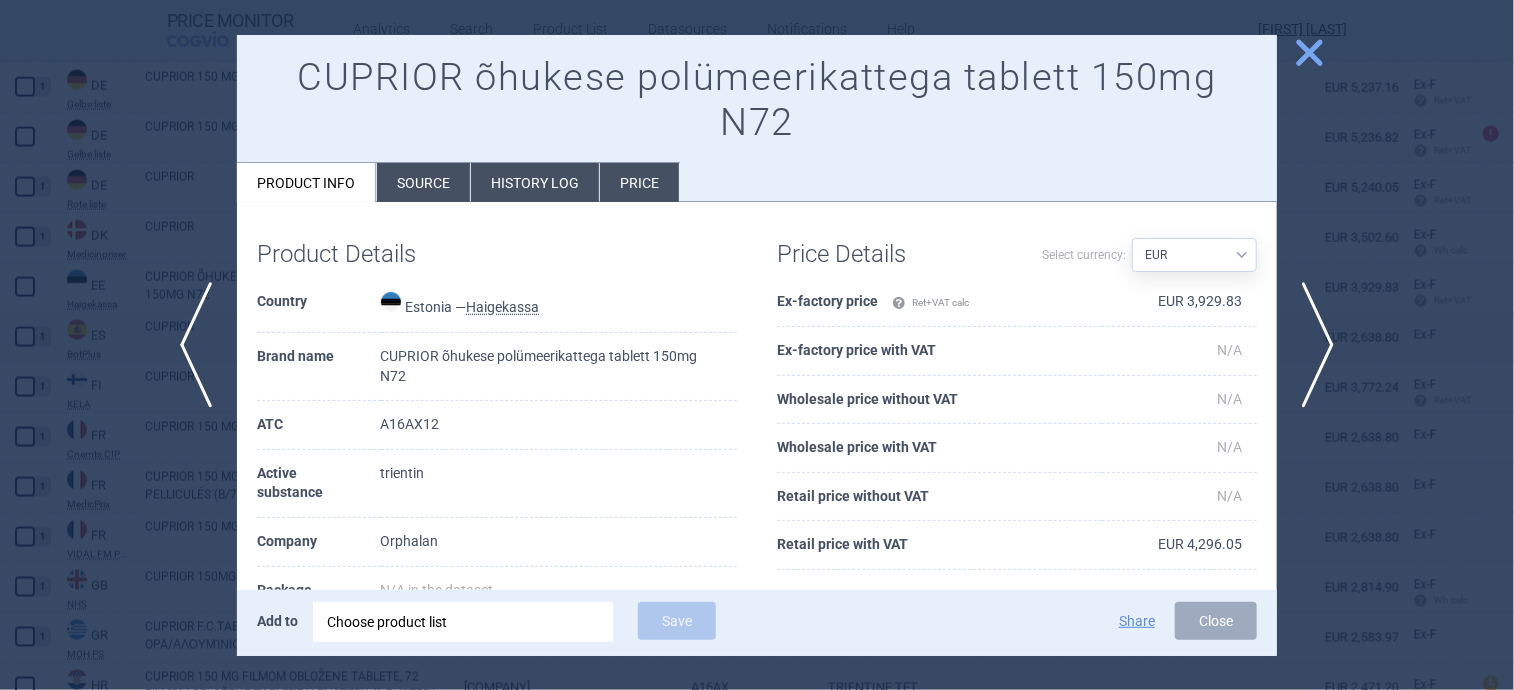 scroll, scrollTop: 27, scrollLeft: 0, axis: vertical 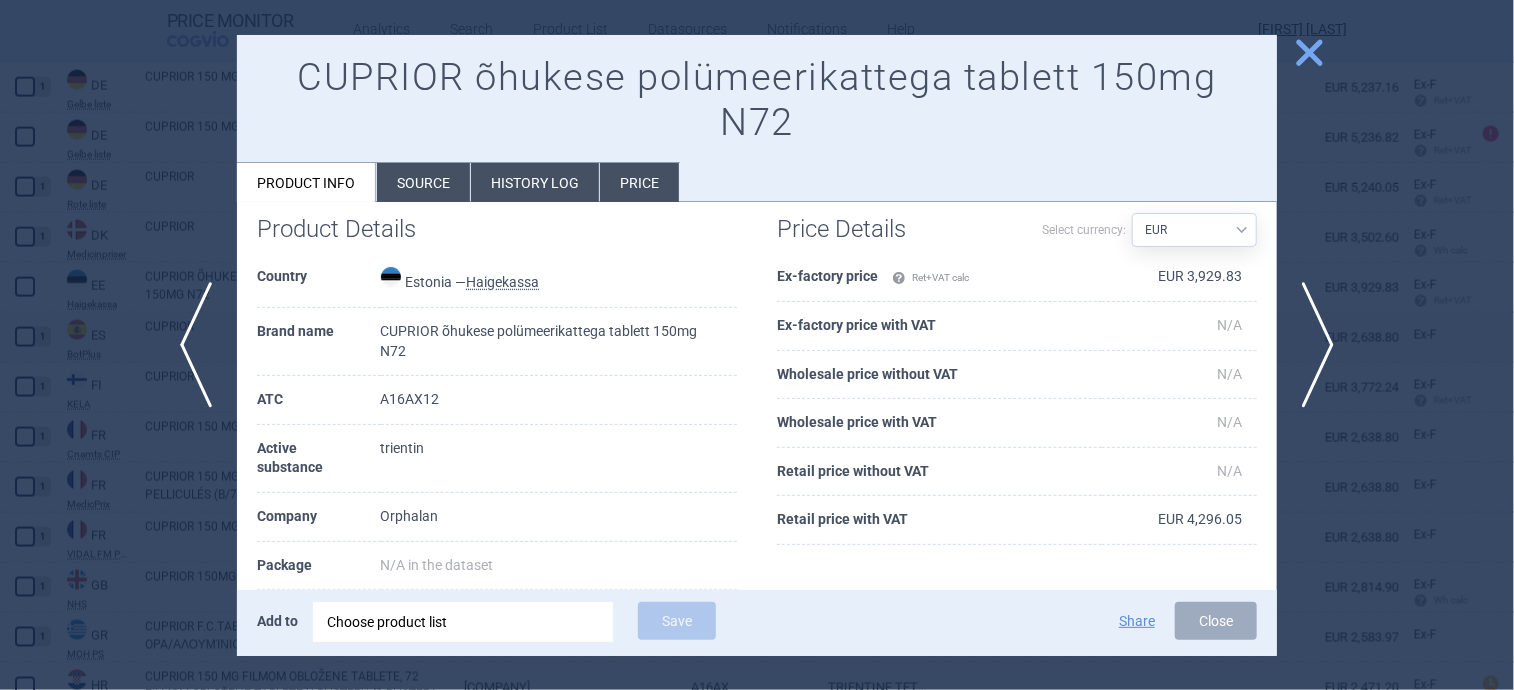 click on "Source" at bounding box center (423, 182) 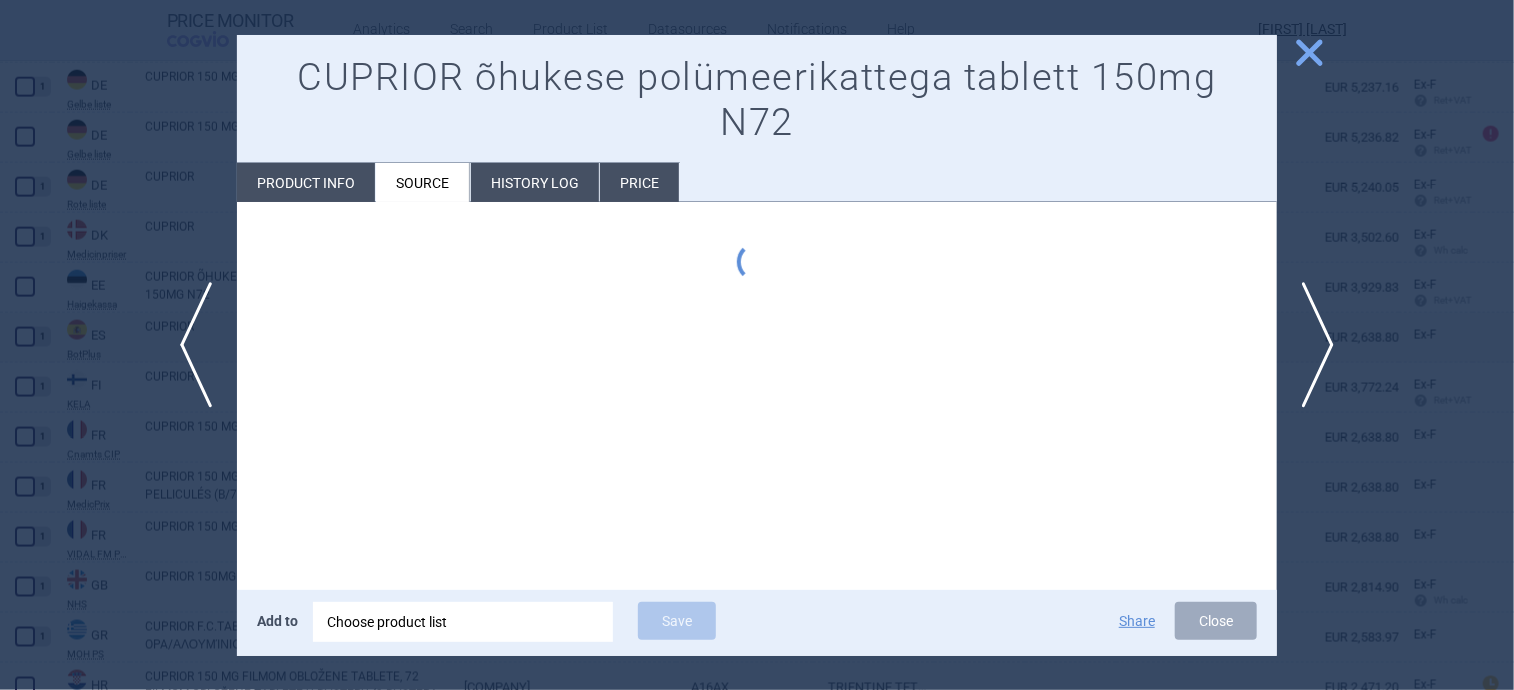 scroll, scrollTop: 0, scrollLeft: 0, axis: both 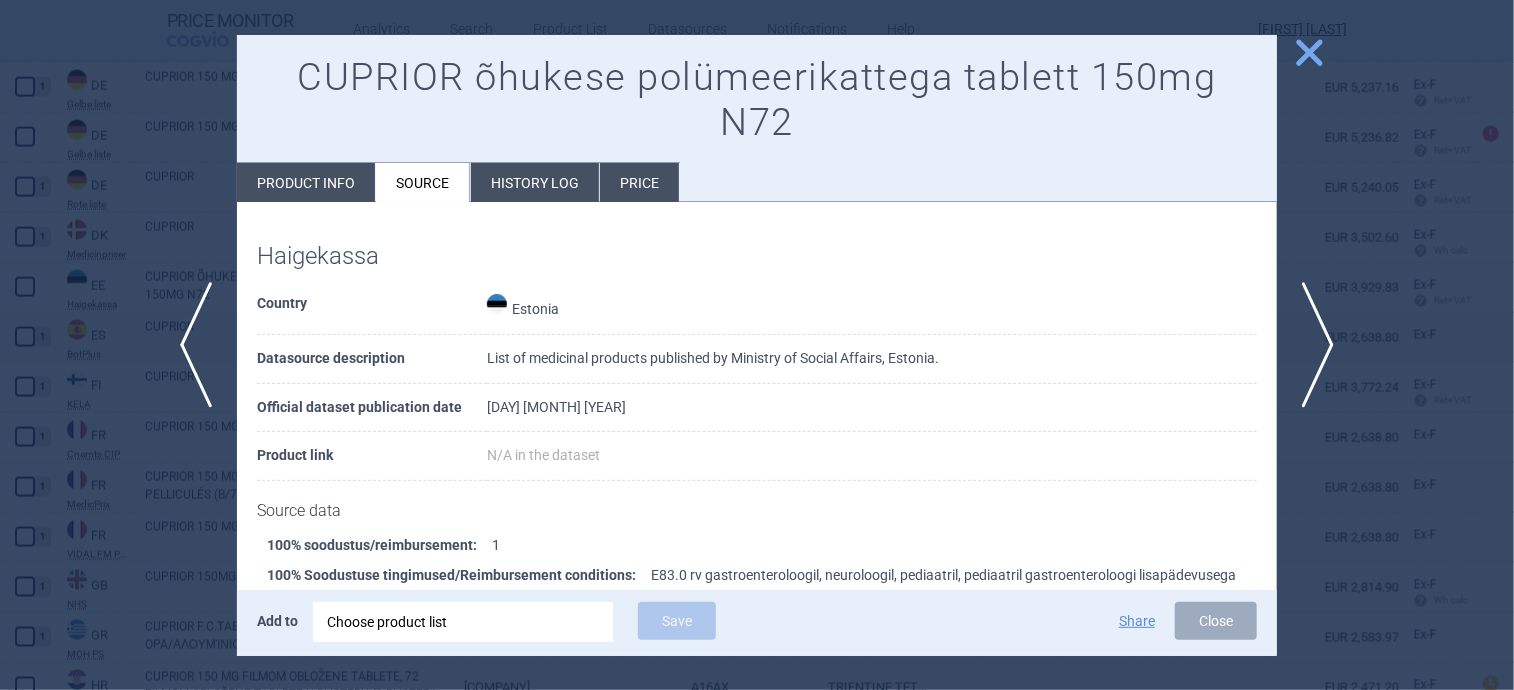 click on "History log" at bounding box center [535, 182] 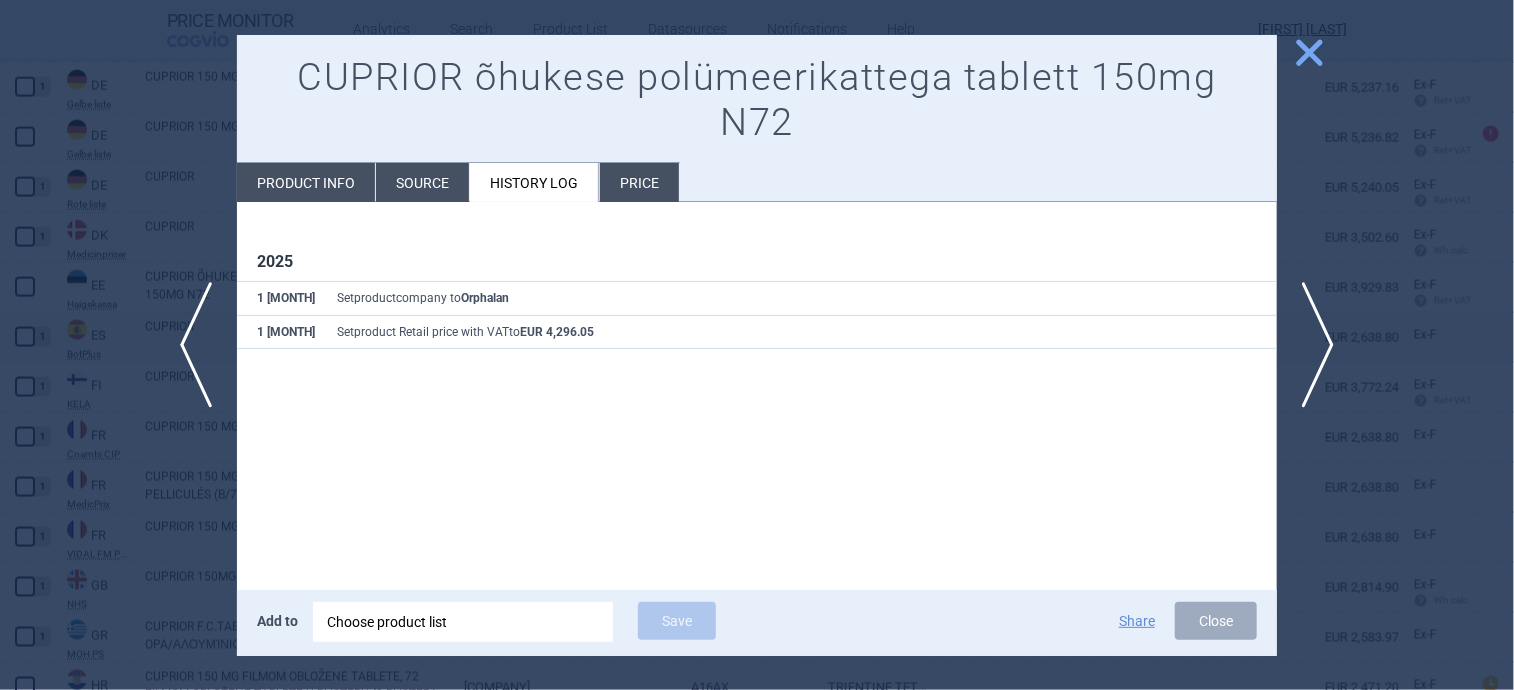 click on "Price" at bounding box center [639, 182] 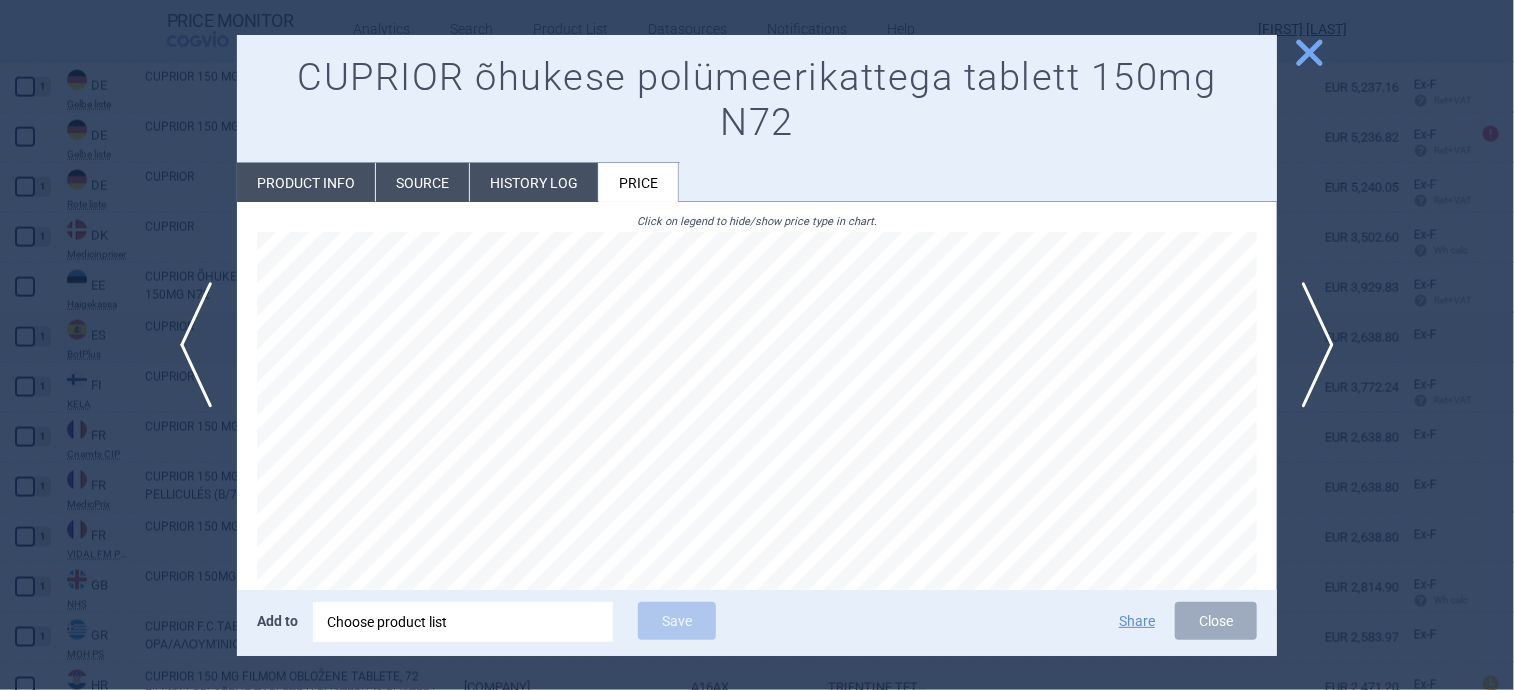 scroll, scrollTop: 6, scrollLeft: 0, axis: vertical 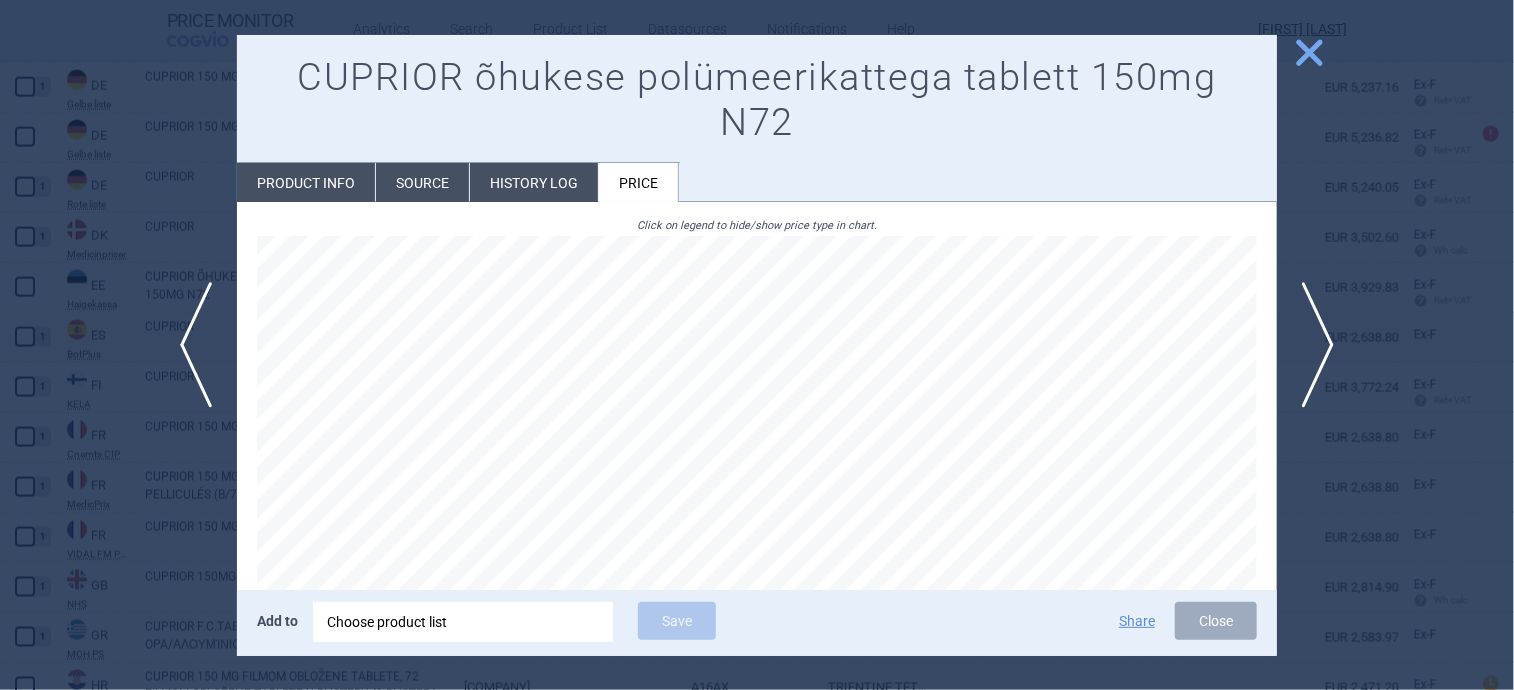 click on "History log" at bounding box center (534, 182) 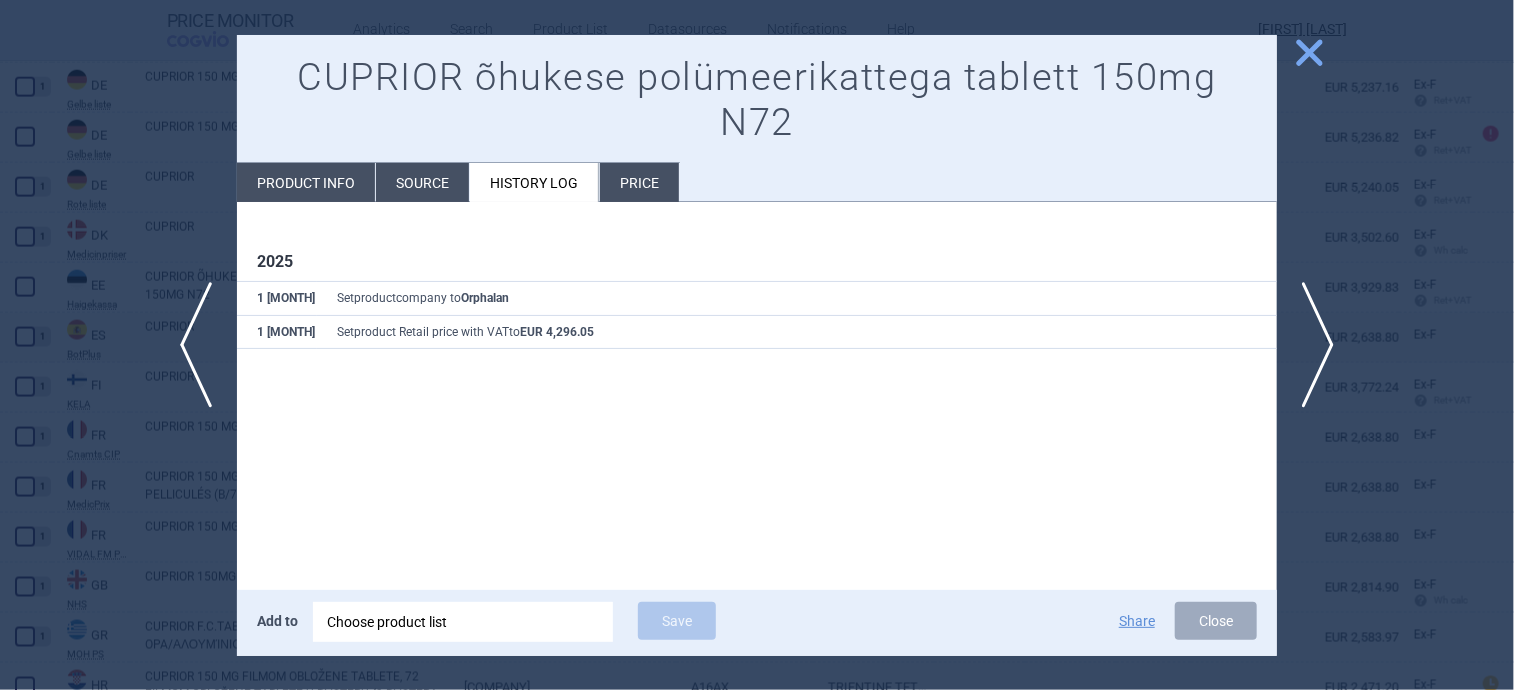click on "Source" at bounding box center (422, 182) 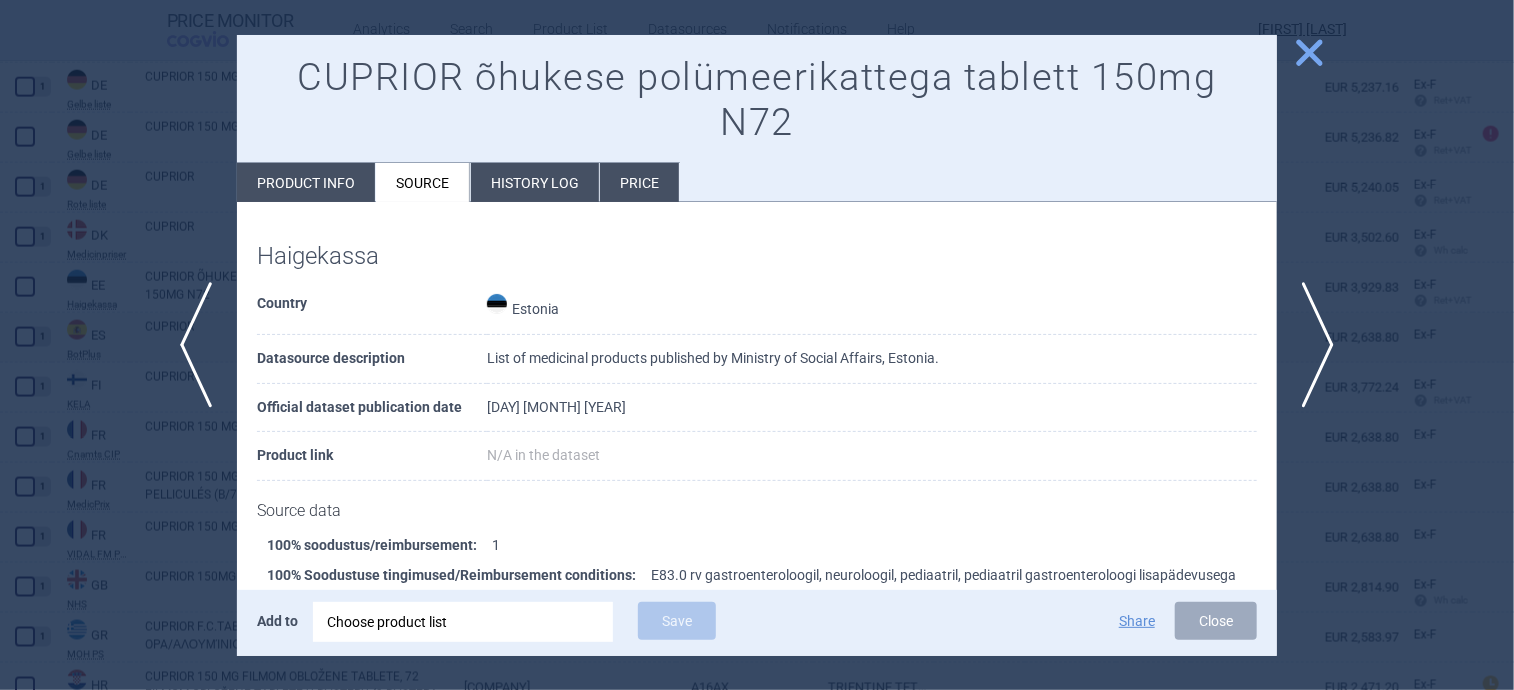 click on "Product info" at bounding box center (306, 182) 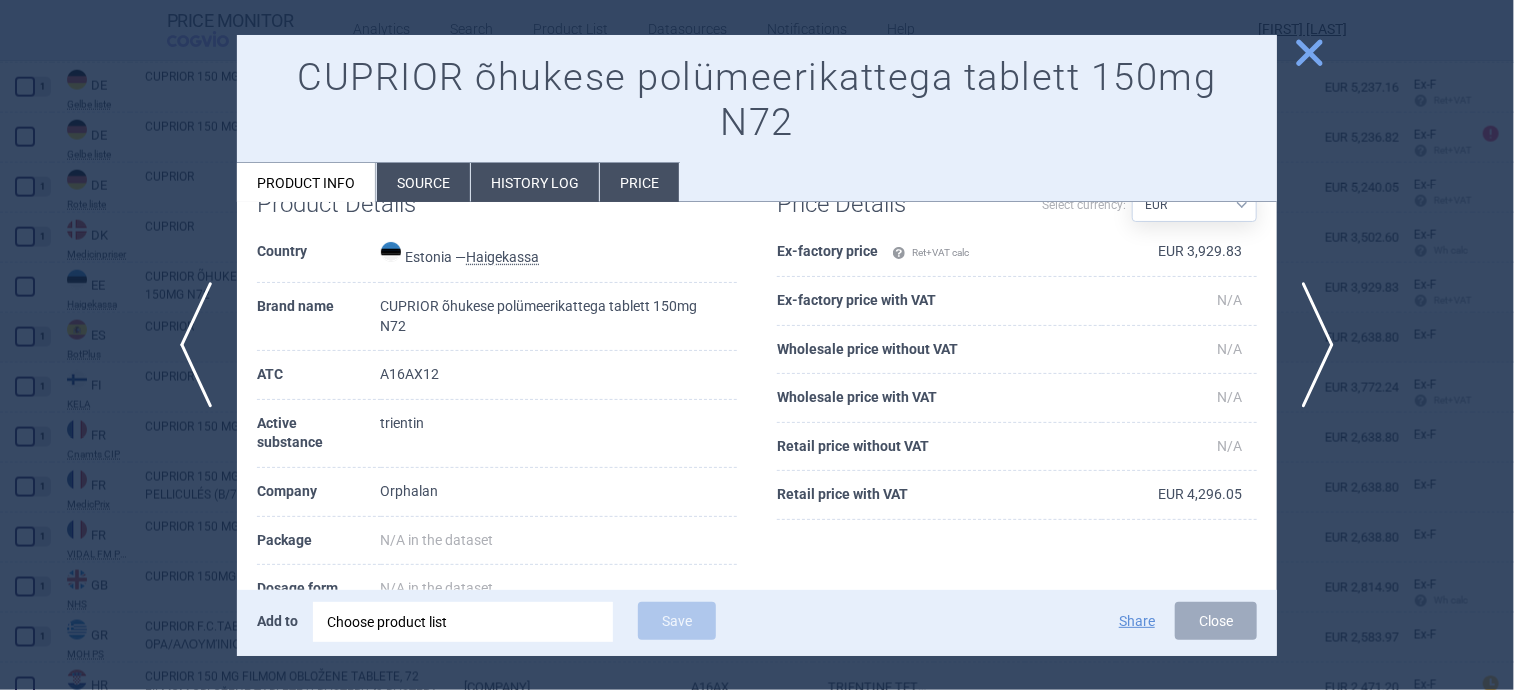 scroll, scrollTop: 58, scrollLeft: 0, axis: vertical 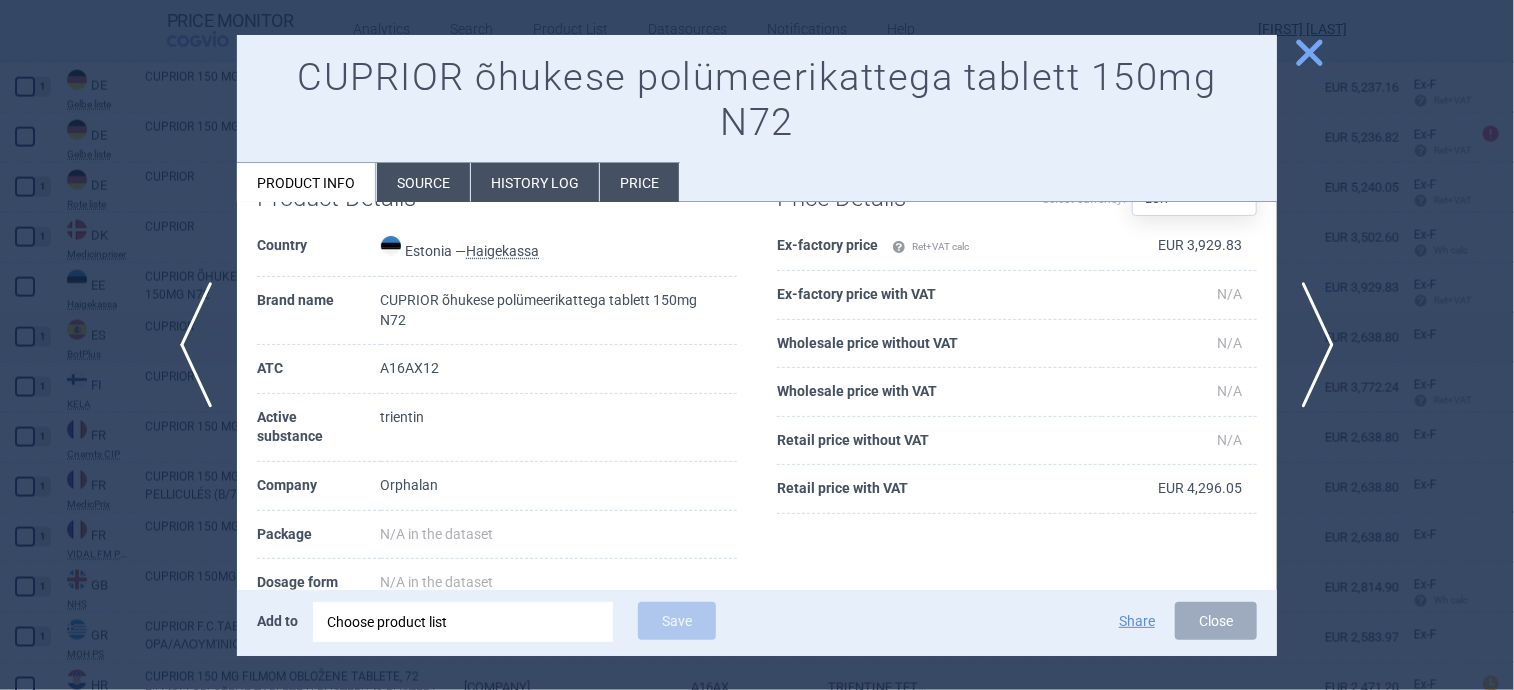 click on "Source" at bounding box center [423, 182] 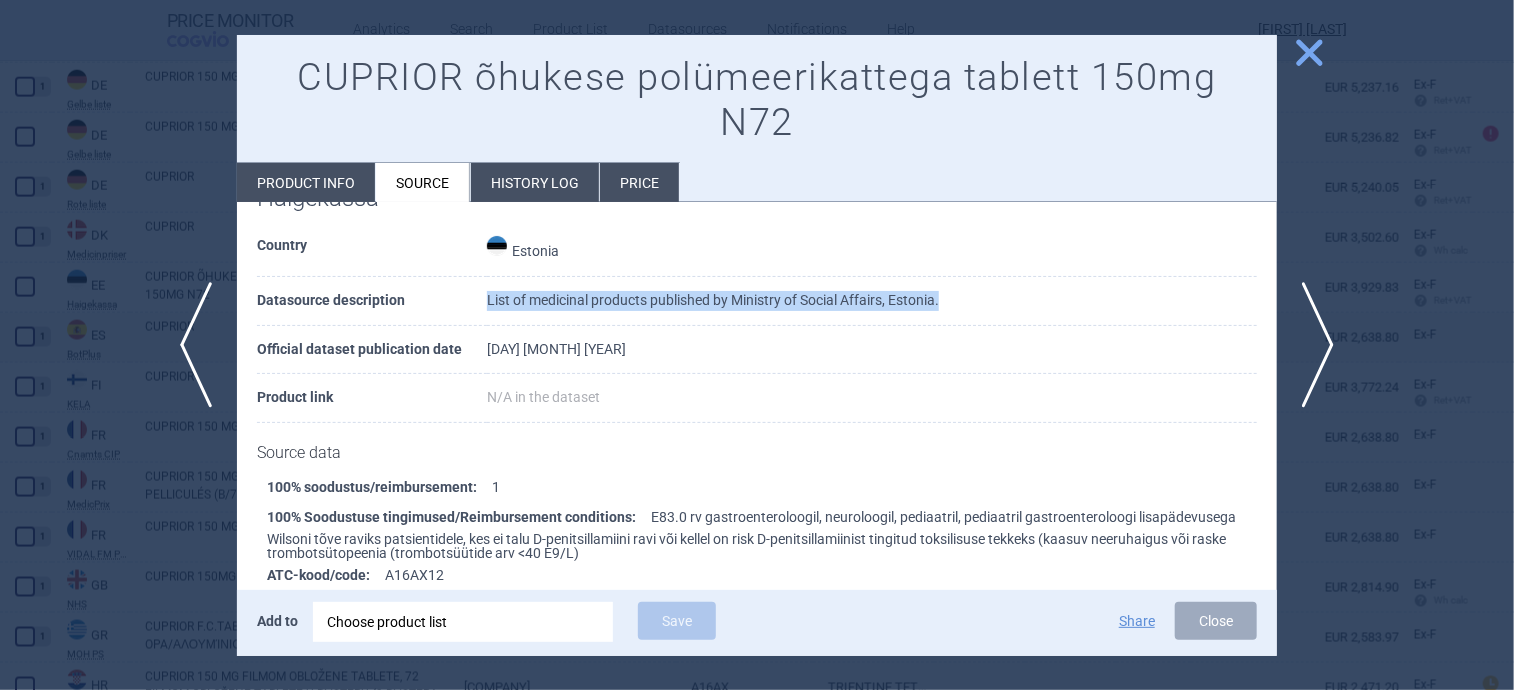 drag, startPoint x: 474, startPoint y: 298, endPoint x: 943, endPoint y: 305, distance: 469.05225 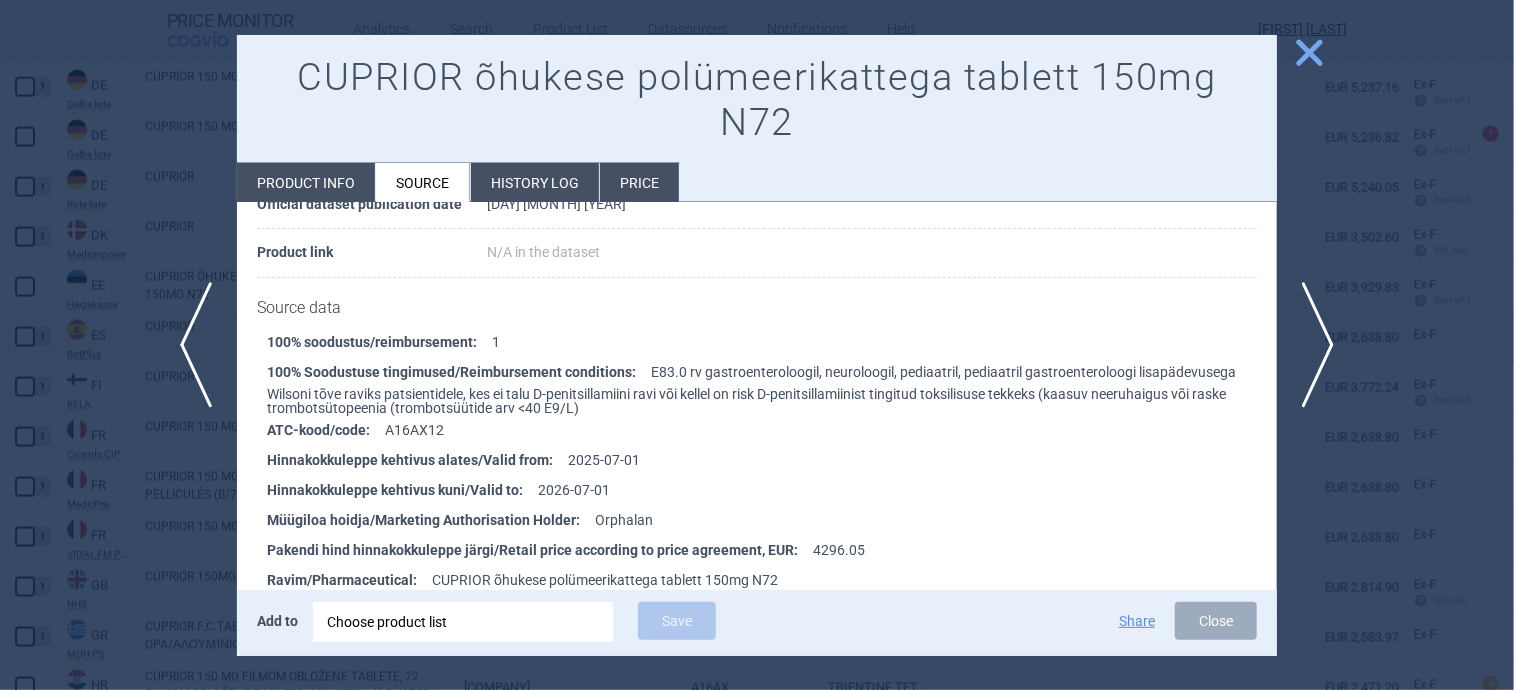 scroll, scrollTop: 196, scrollLeft: 0, axis: vertical 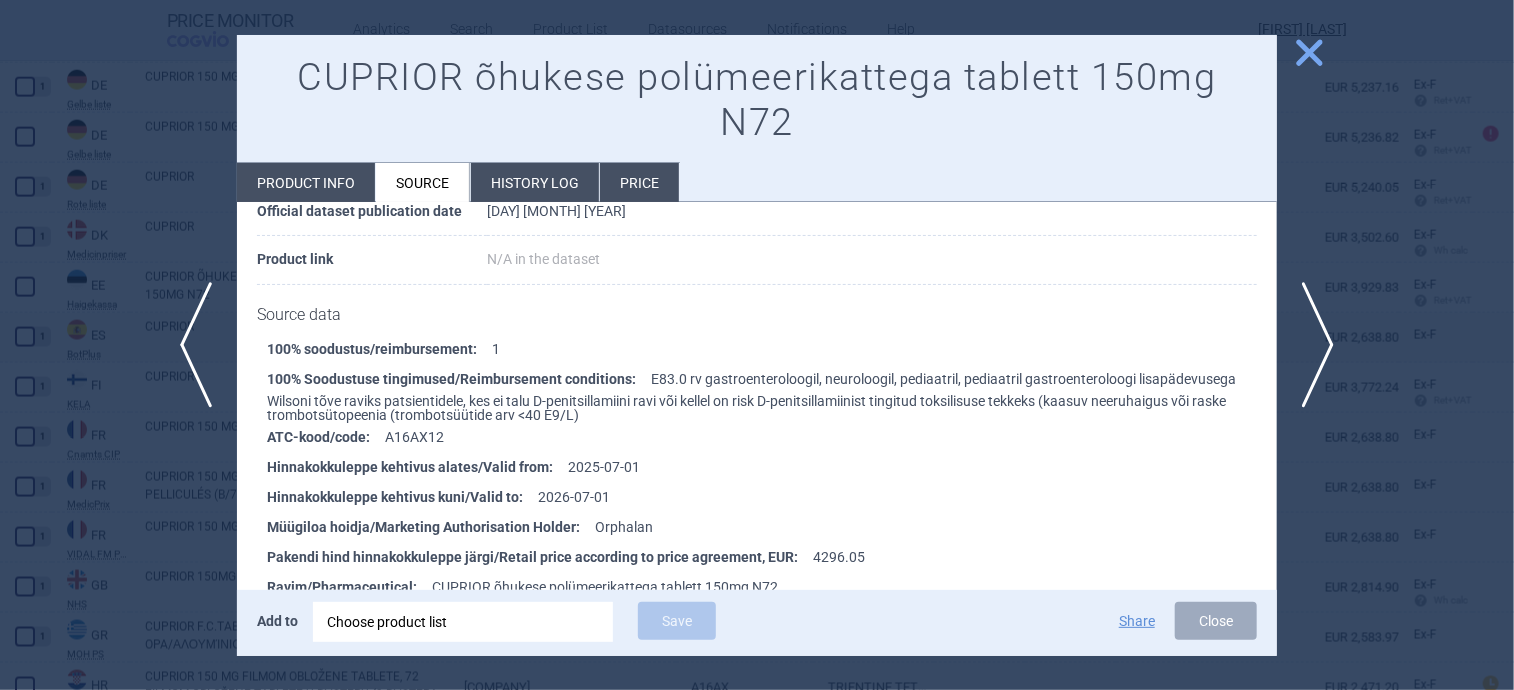 click on "History log" at bounding box center [535, 182] 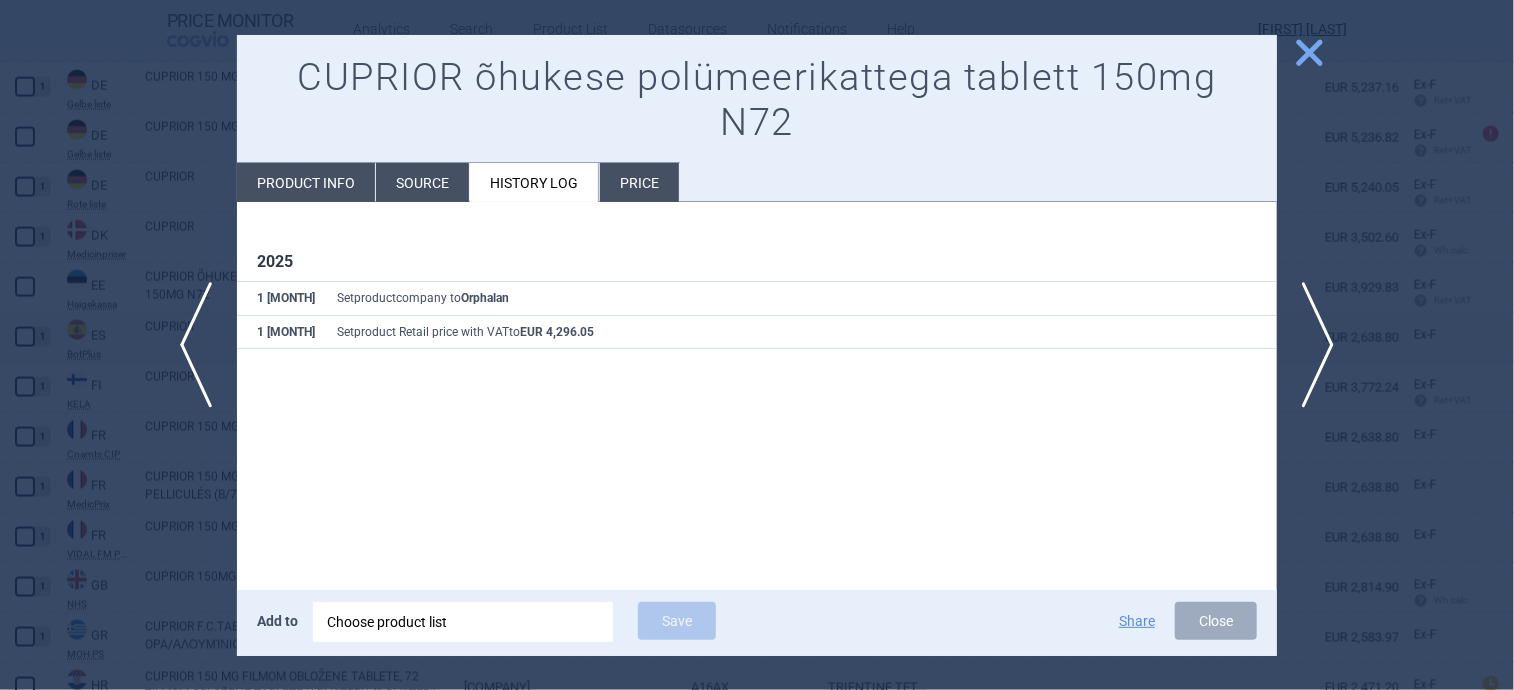 click on "Price" at bounding box center (639, 182) 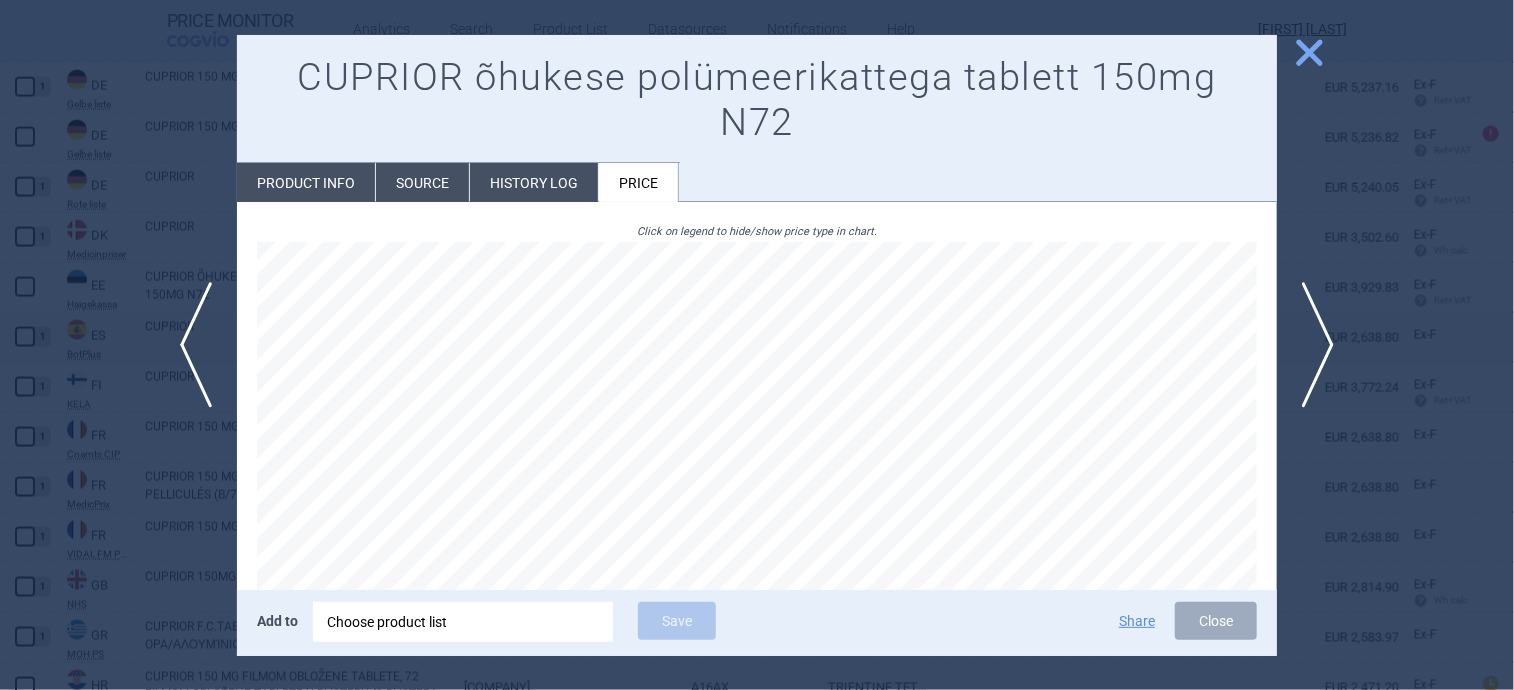 click on "Product info" at bounding box center (306, 182) 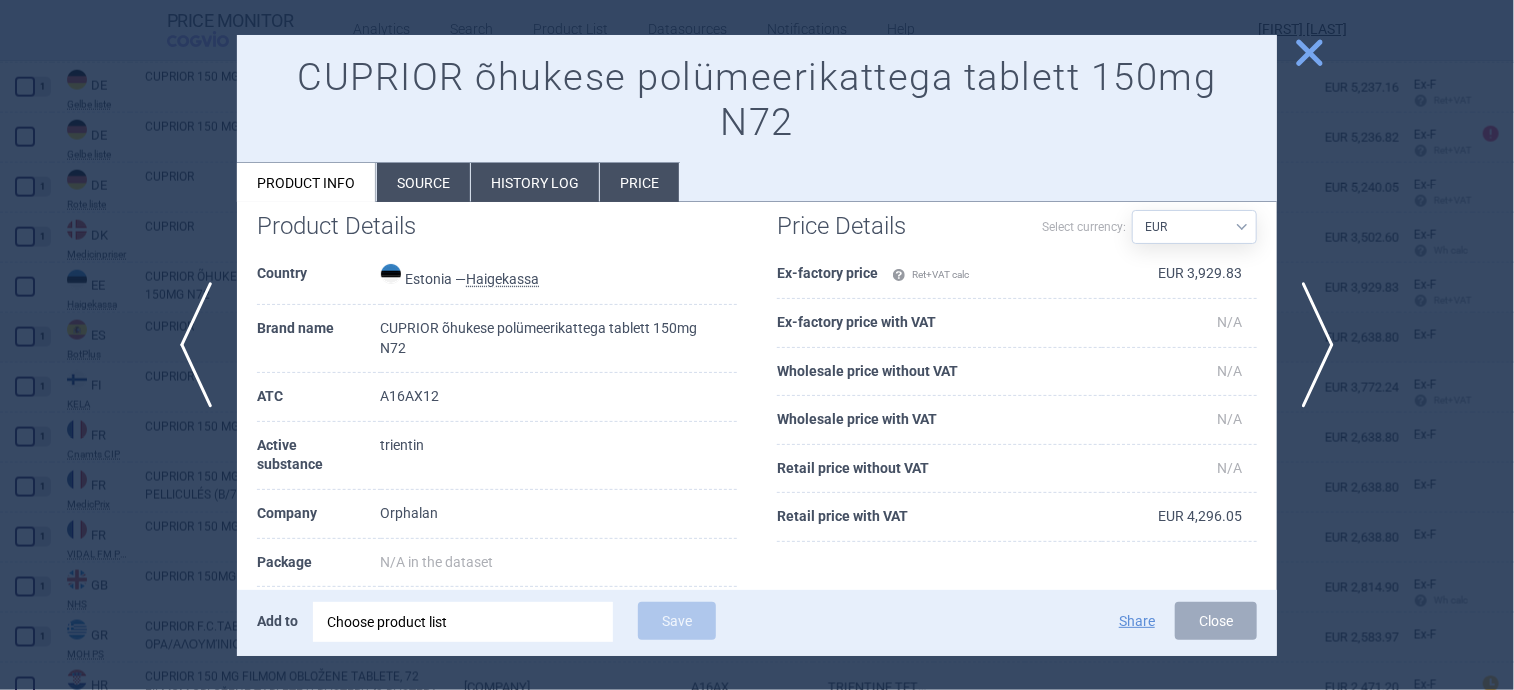 scroll, scrollTop: 31, scrollLeft: 0, axis: vertical 